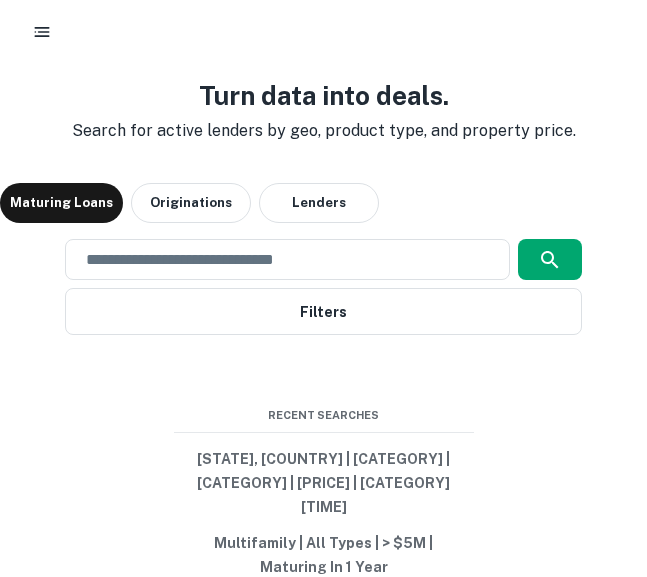 scroll, scrollTop: 0, scrollLeft: 0, axis: both 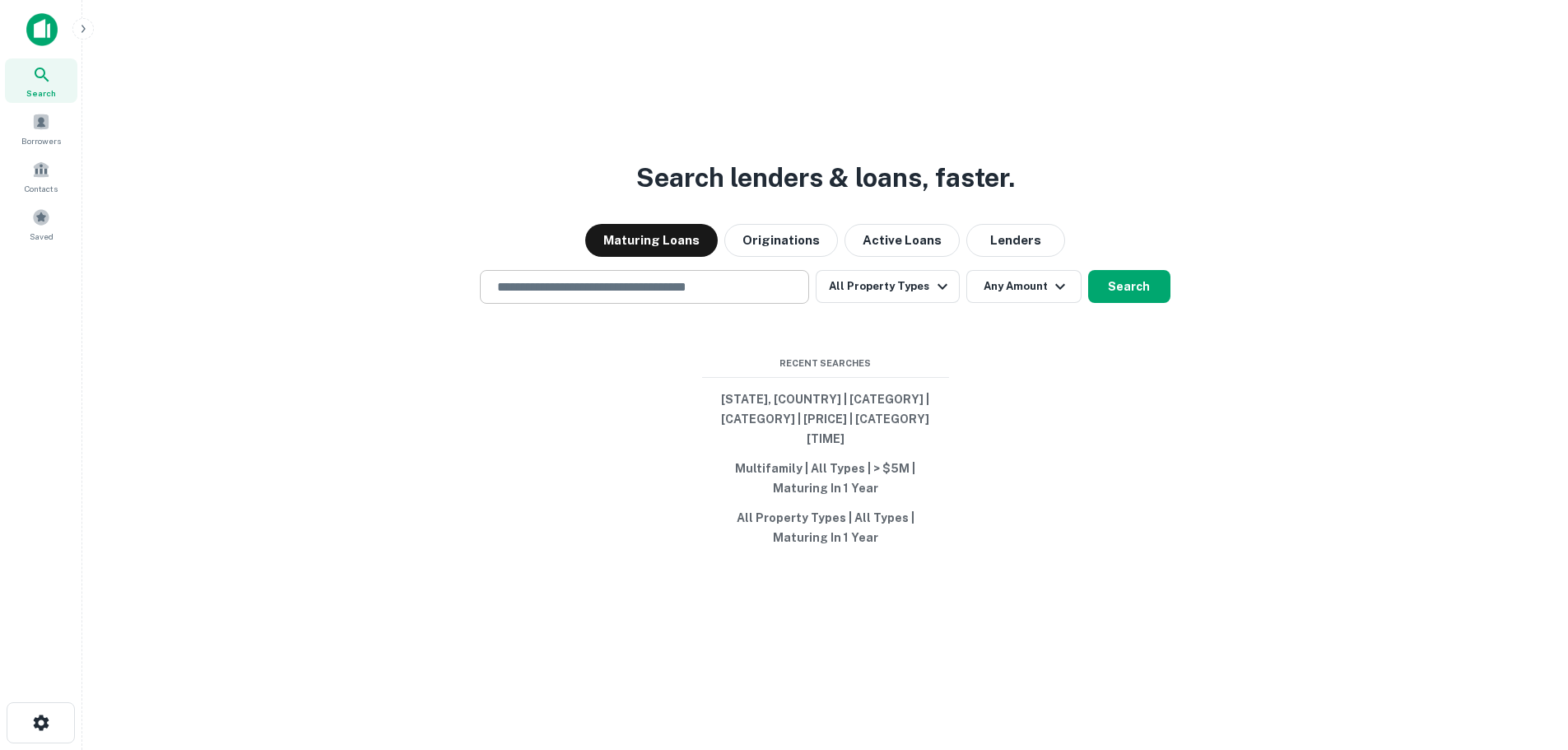 click at bounding box center (644, 286) 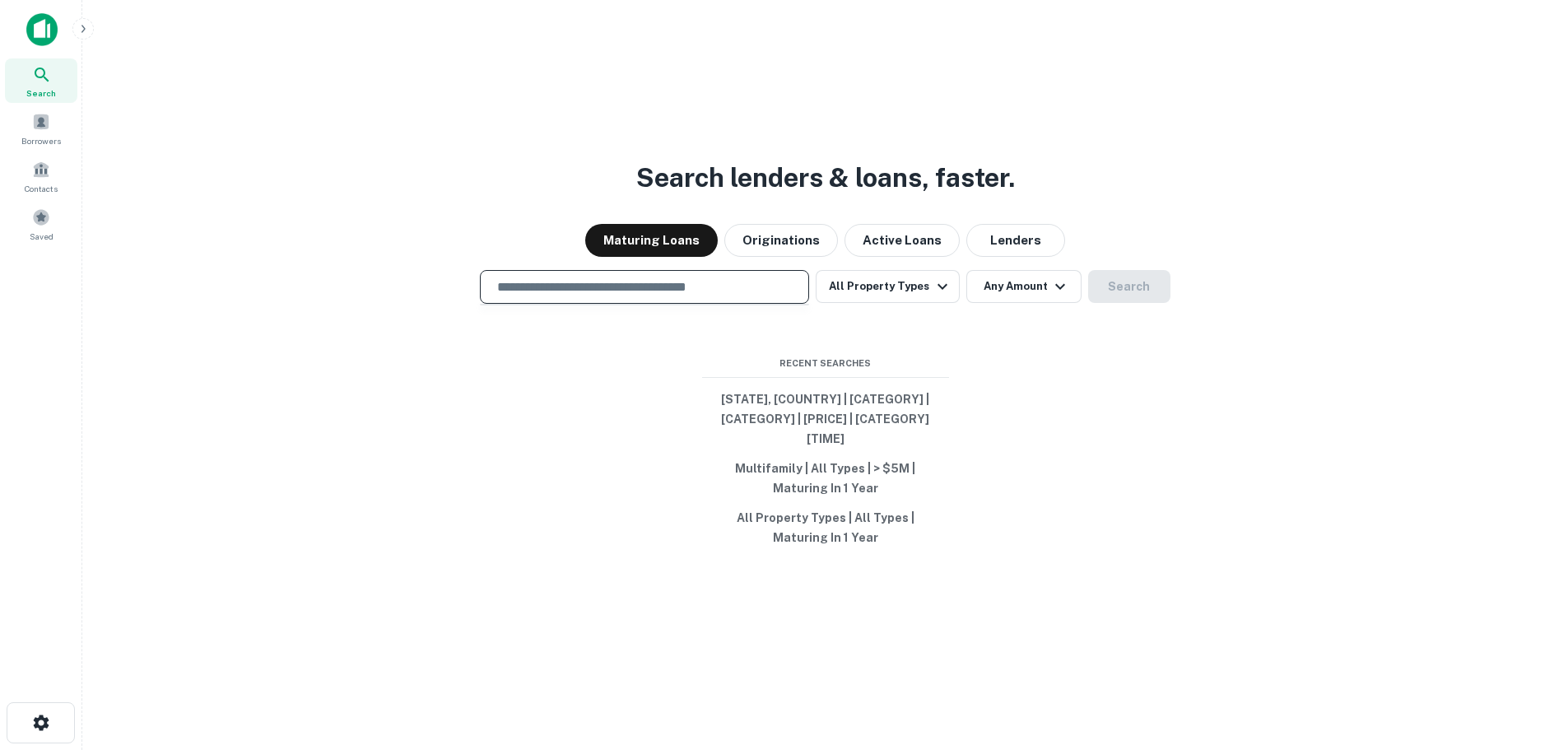 type on "**********" 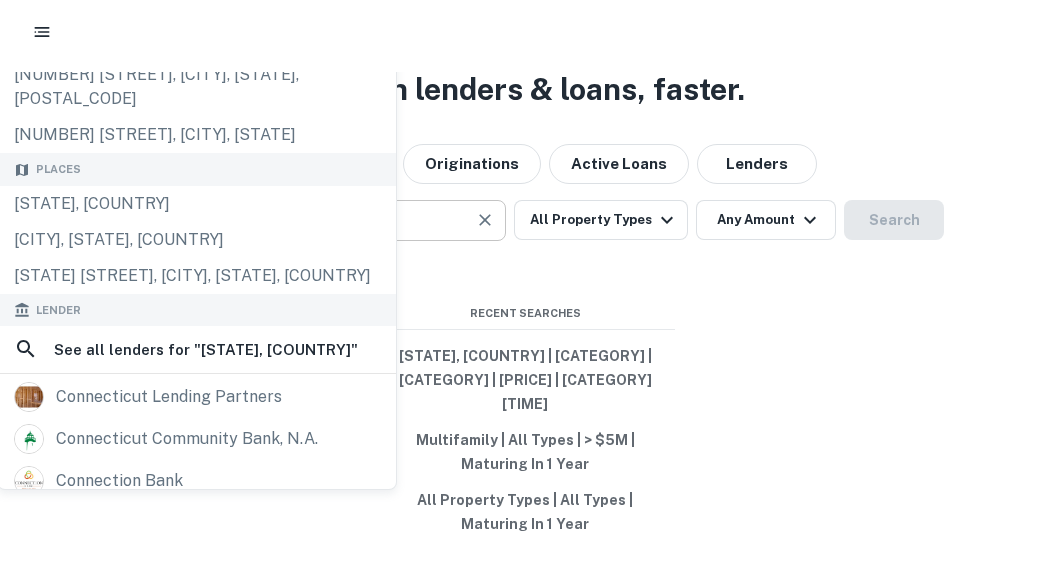 click on "**********" at bounding box center (291, 220) 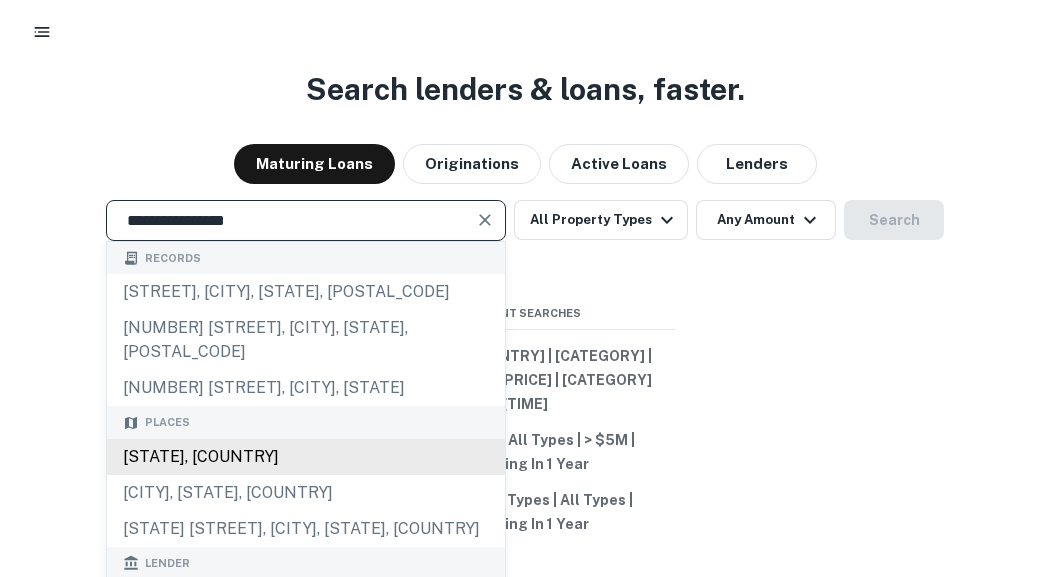 click on "[STATE], [COUNTRY]" at bounding box center [306, 457] 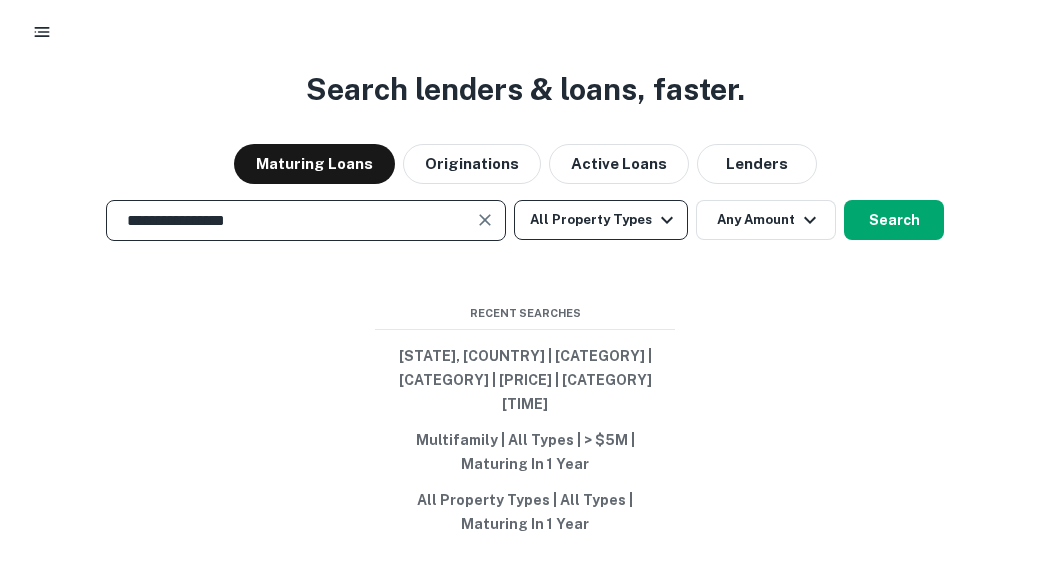 click on "All Property Types" at bounding box center [601, 220] 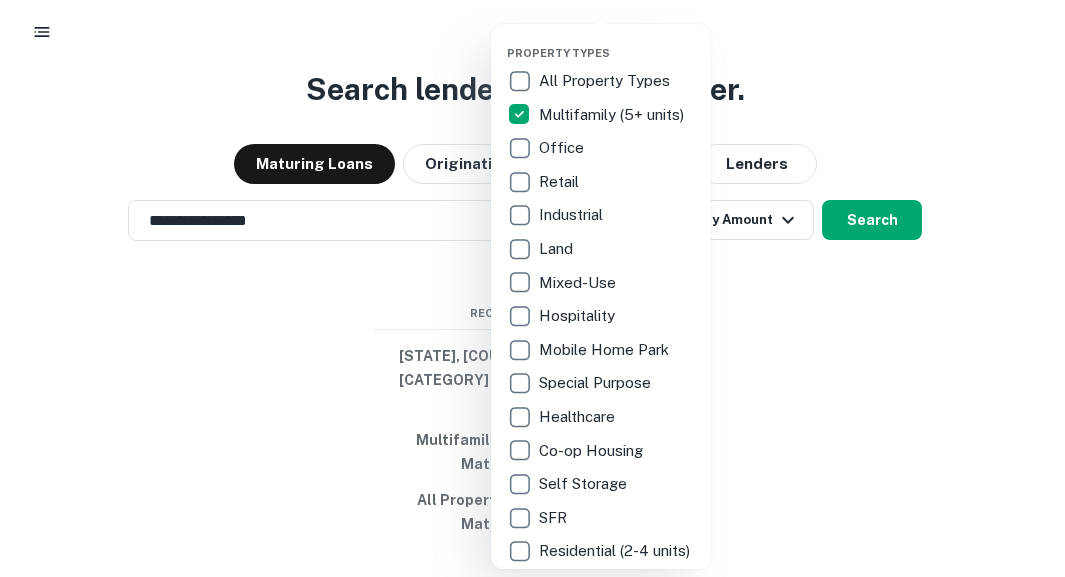 click at bounding box center [532, 288] 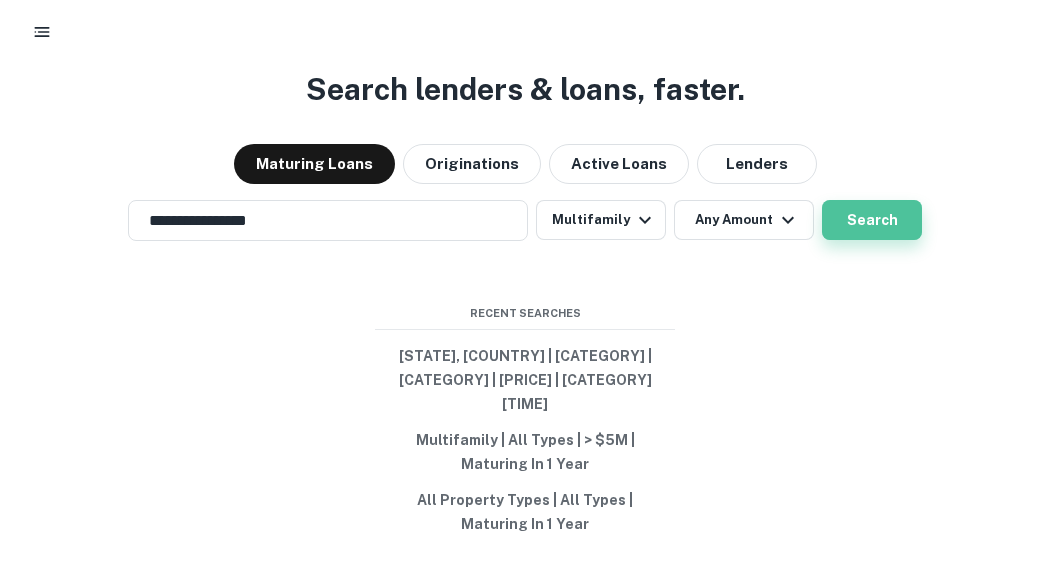 click on "Search" at bounding box center [872, 220] 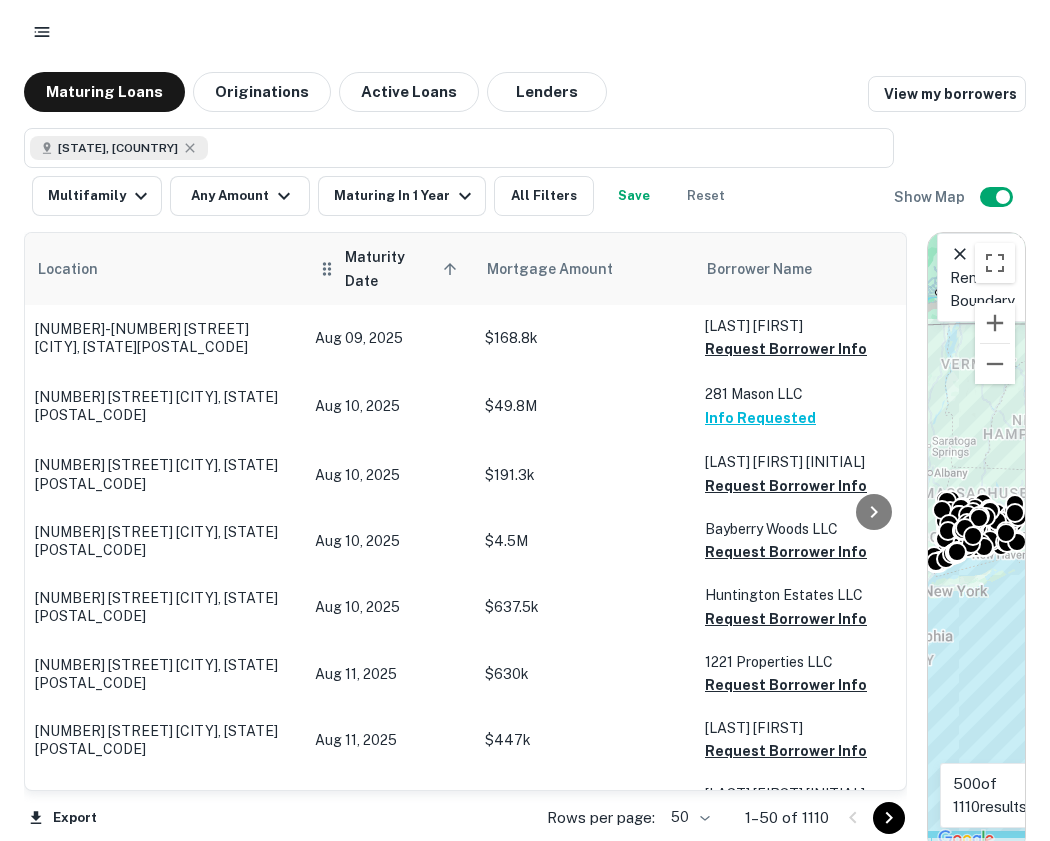 click on "Maturity Date sorted ascending" at bounding box center (404, 269) 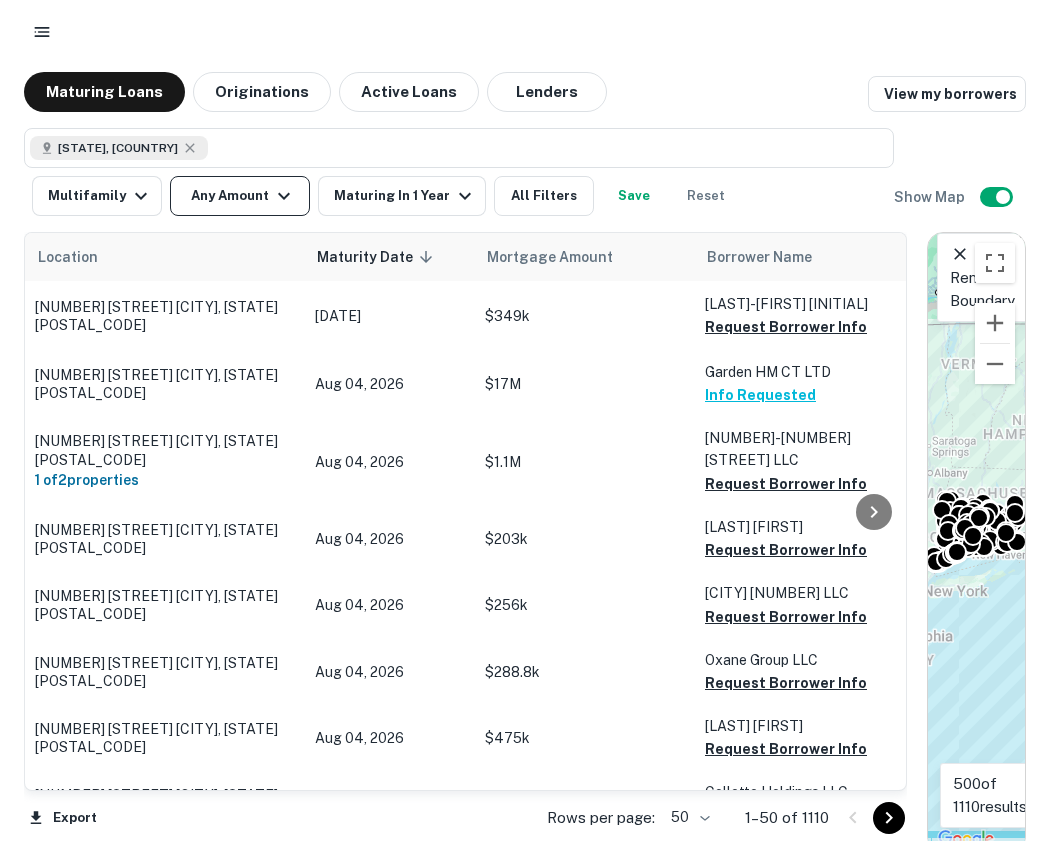 click 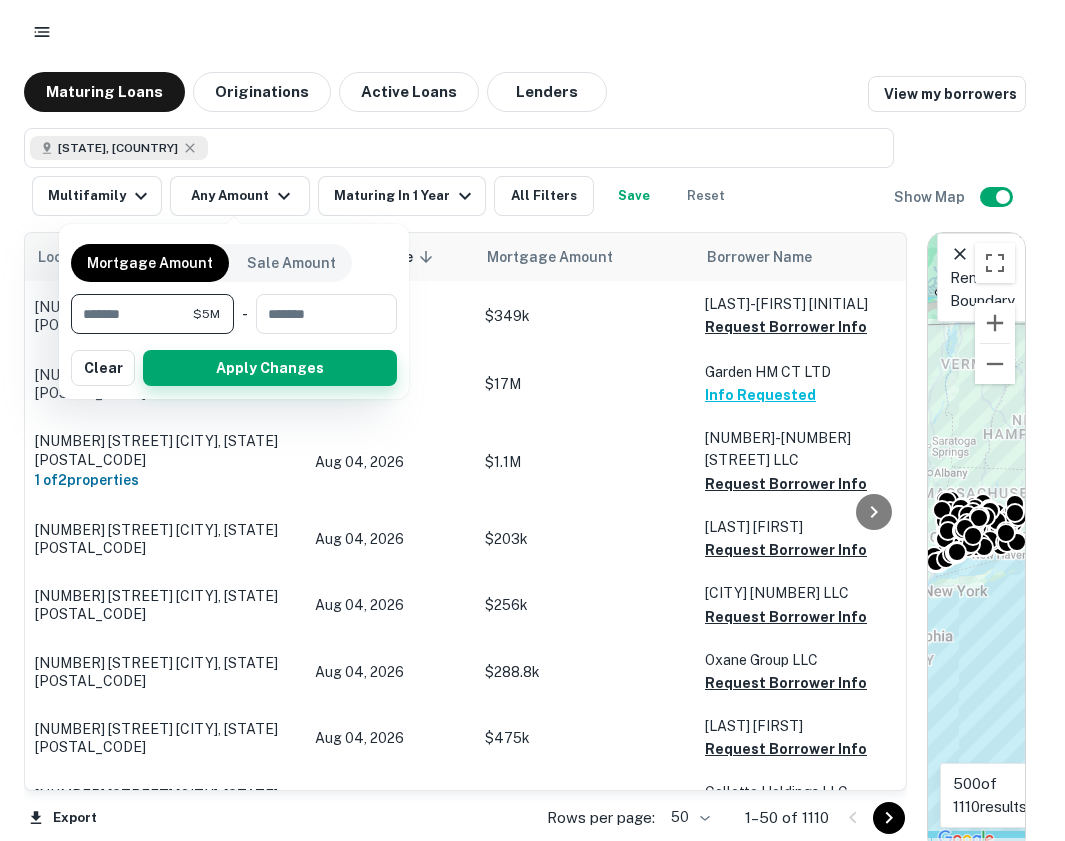 type on "*******" 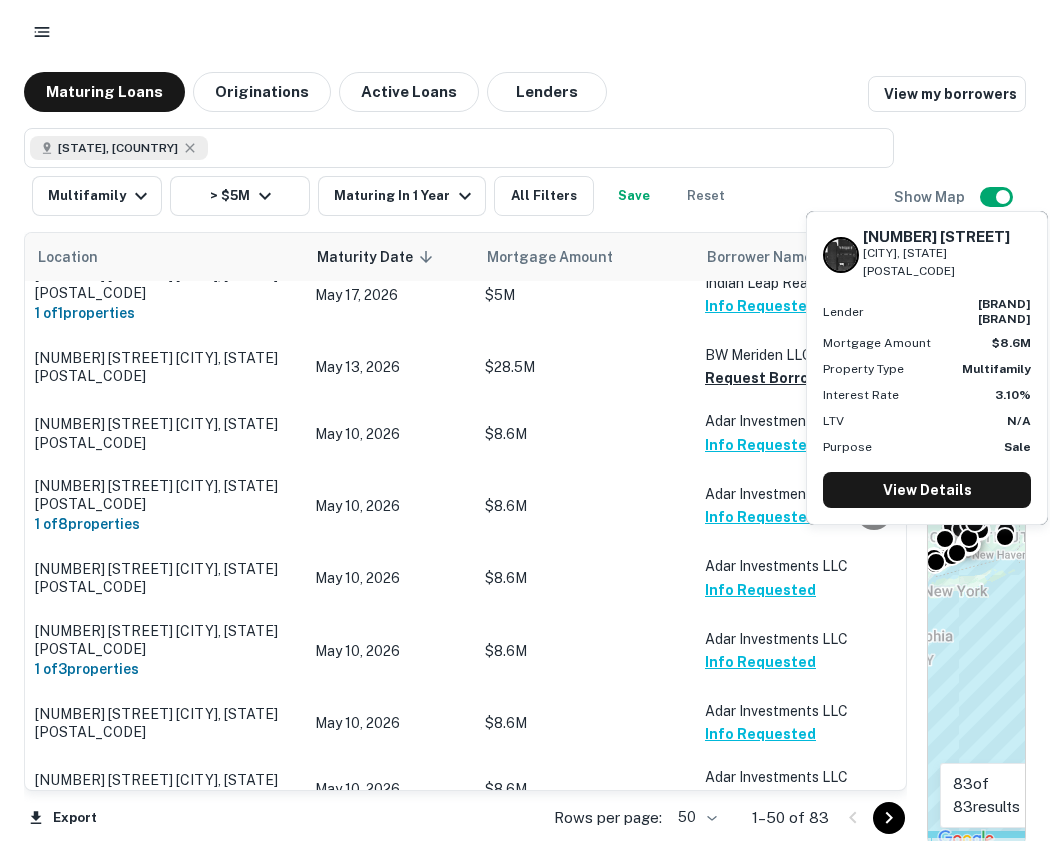 scroll, scrollTop: 1100, scrollLeft: 0, axis: vertical 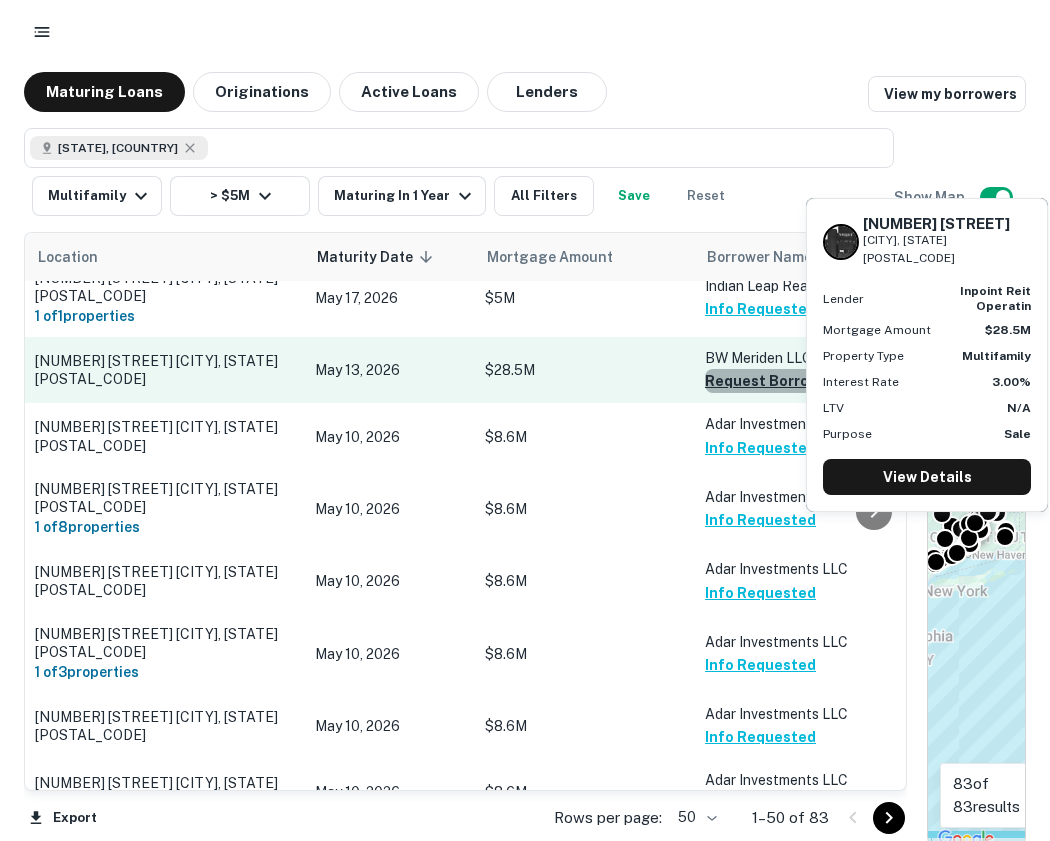 click on "Request Borrower Info" at bounding box center (786, 381) 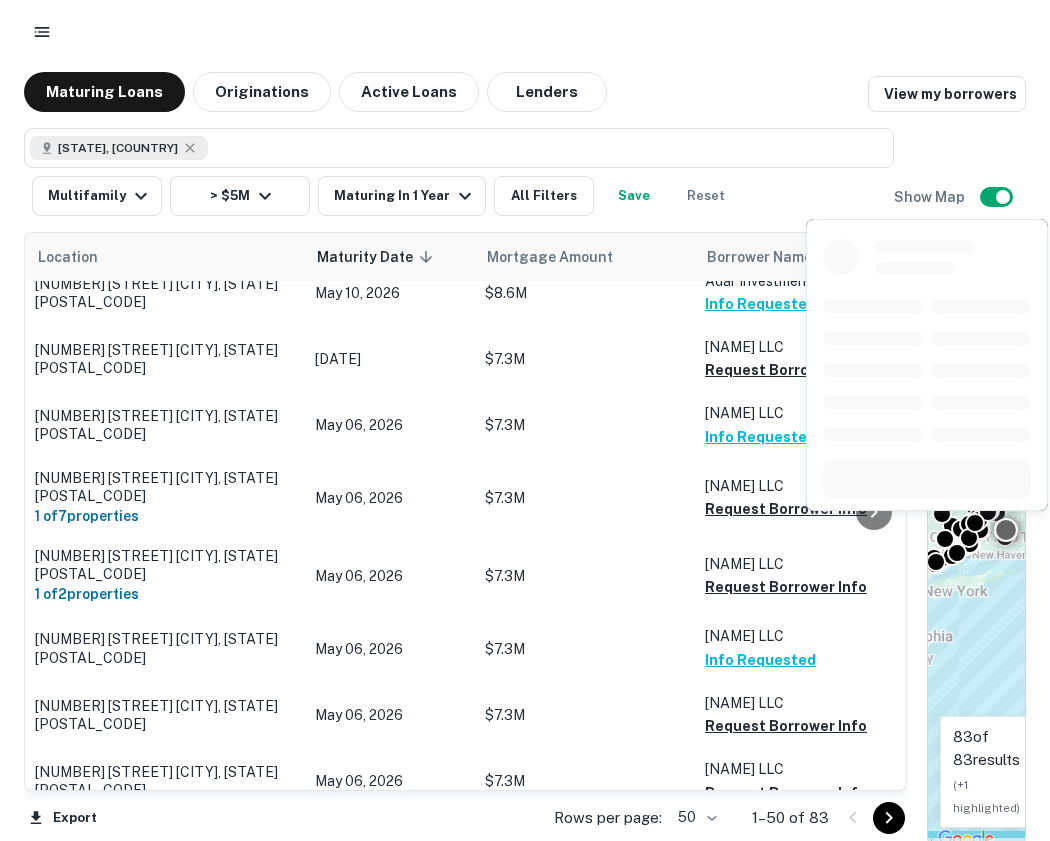 scroll, scrollTop: 2000, scrollLeft: 0, axis: vertical 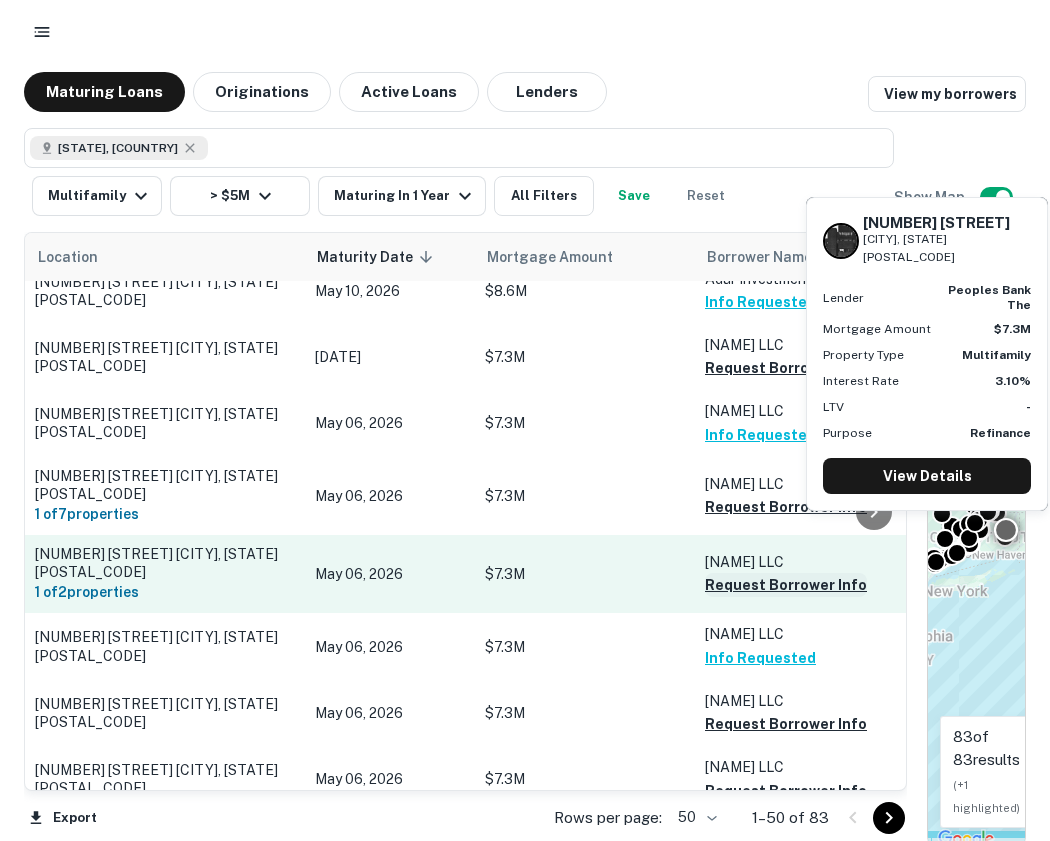 click on "Request Borrower Info" at bounding box center (786, 585) 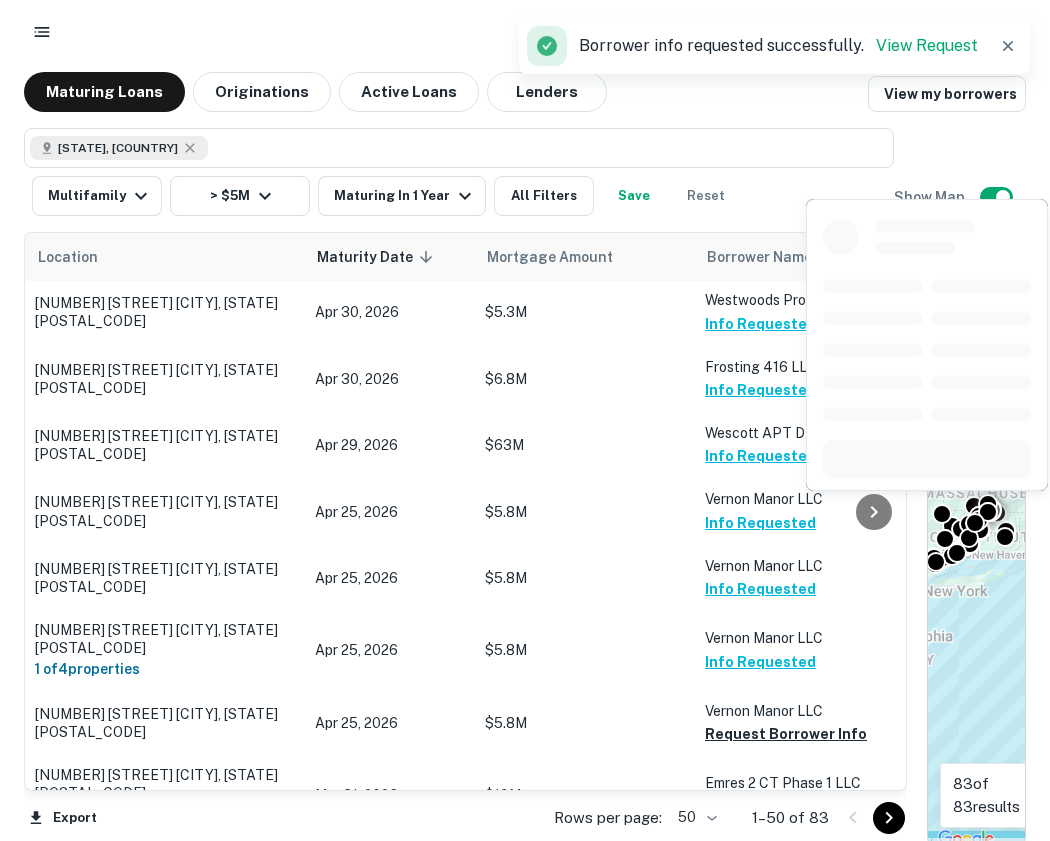 scroll, scrollTop: 2800, scrollLeft: 0, axis: vertical 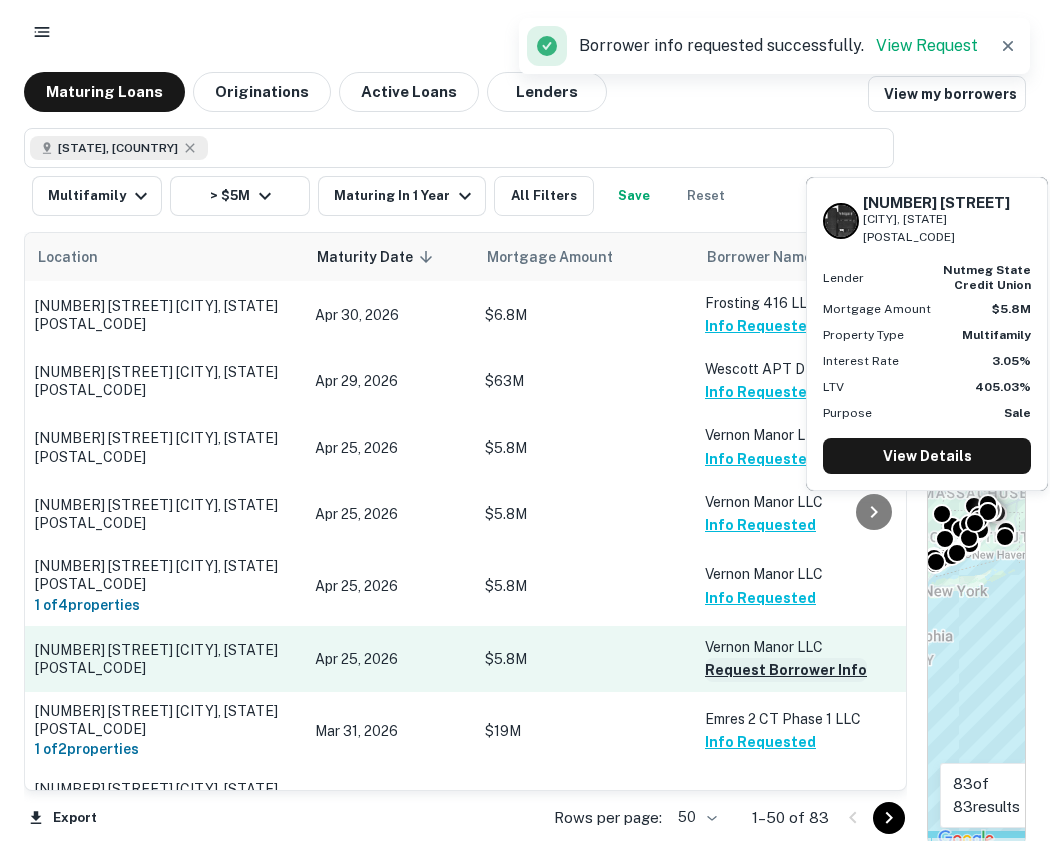 click on "Request Borrower Info" at bounding box center [786, 670] 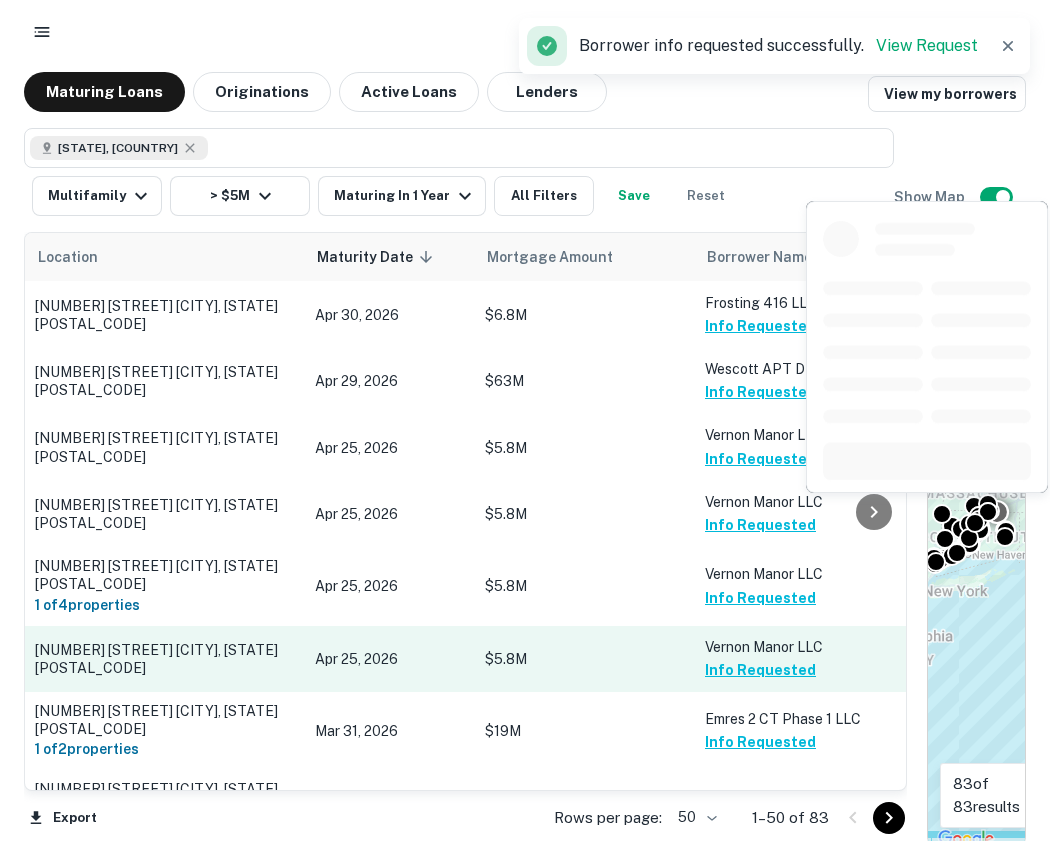 scroll, scrollTop: 2863, scrollLeft: 0, axis: vertical 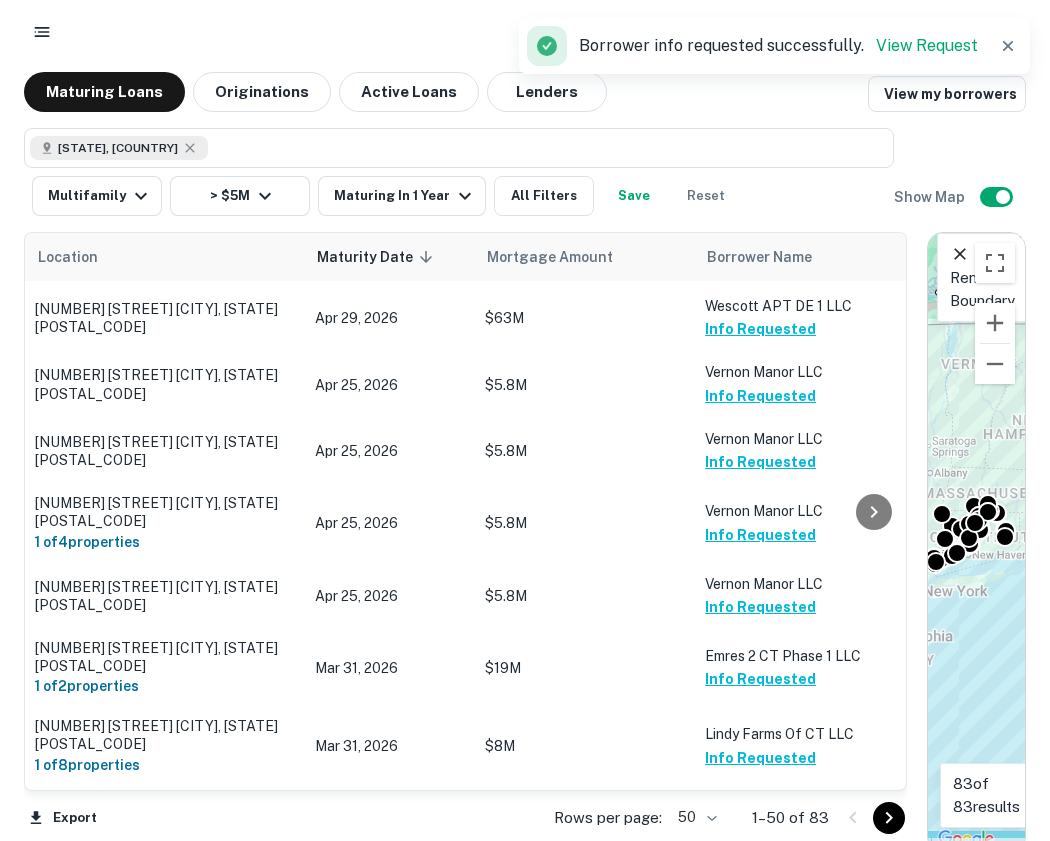 click 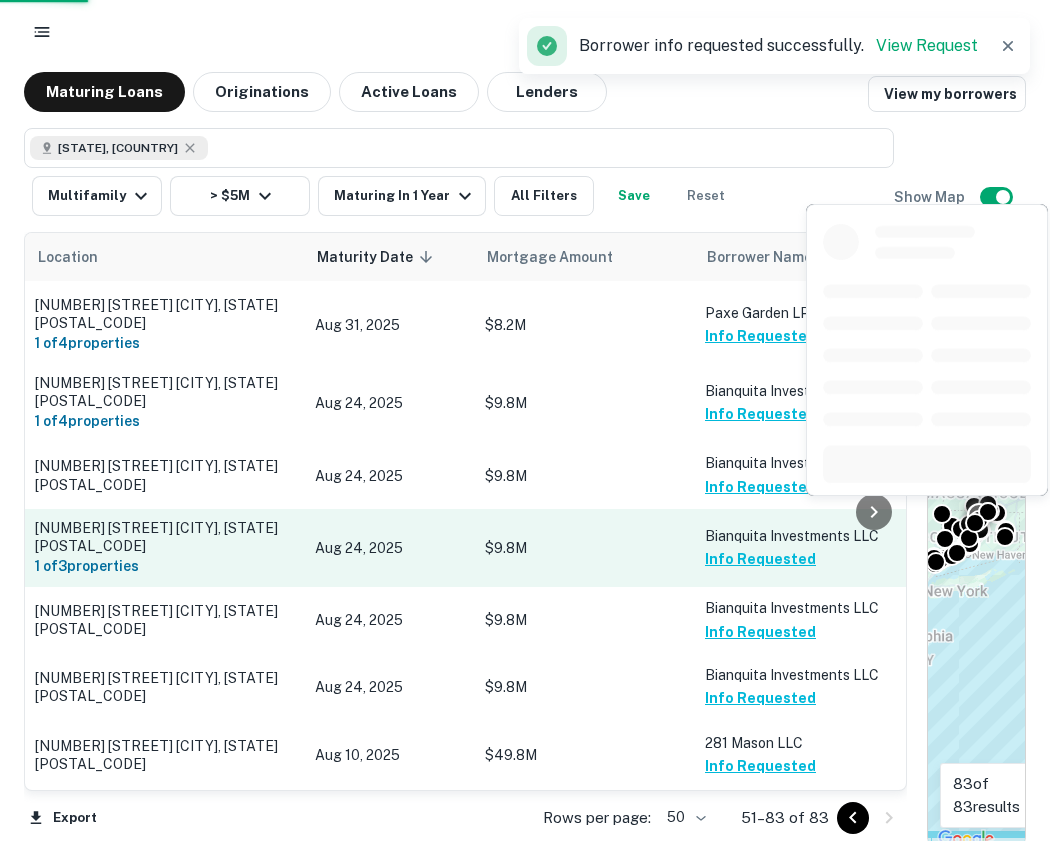 scroll, scrollTop: 1739, scrollLeft: 0, axis: vertical 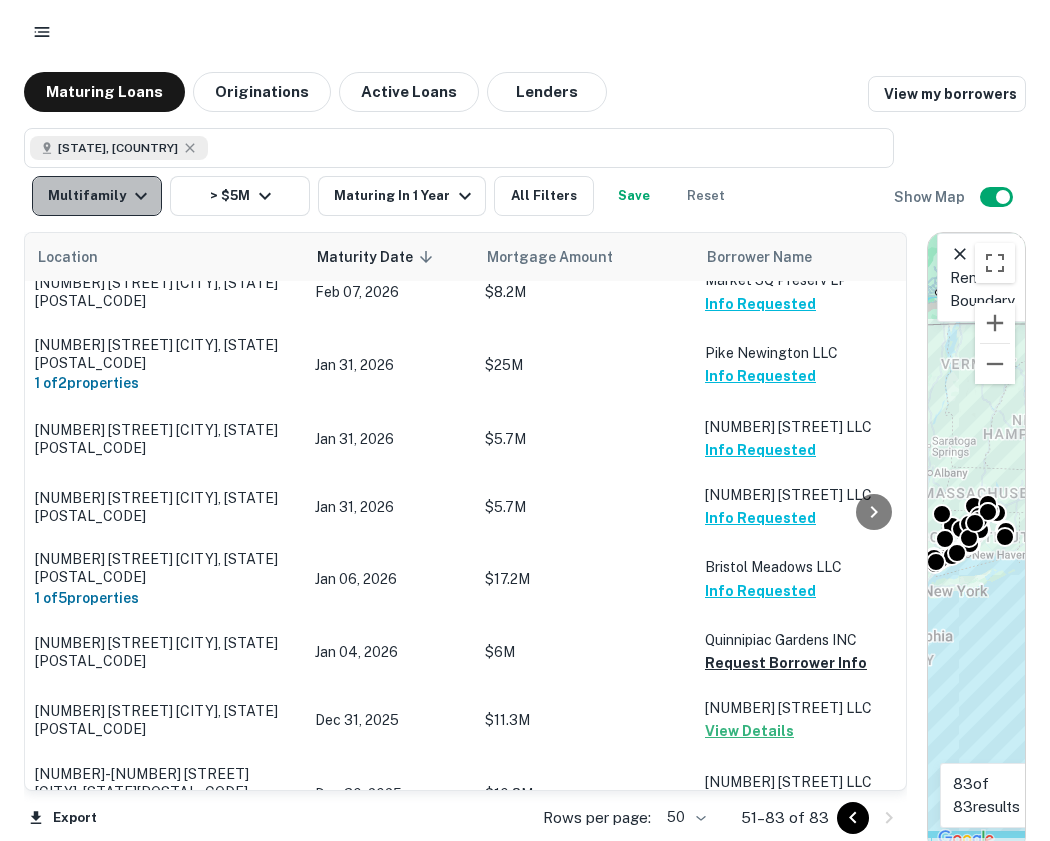 click 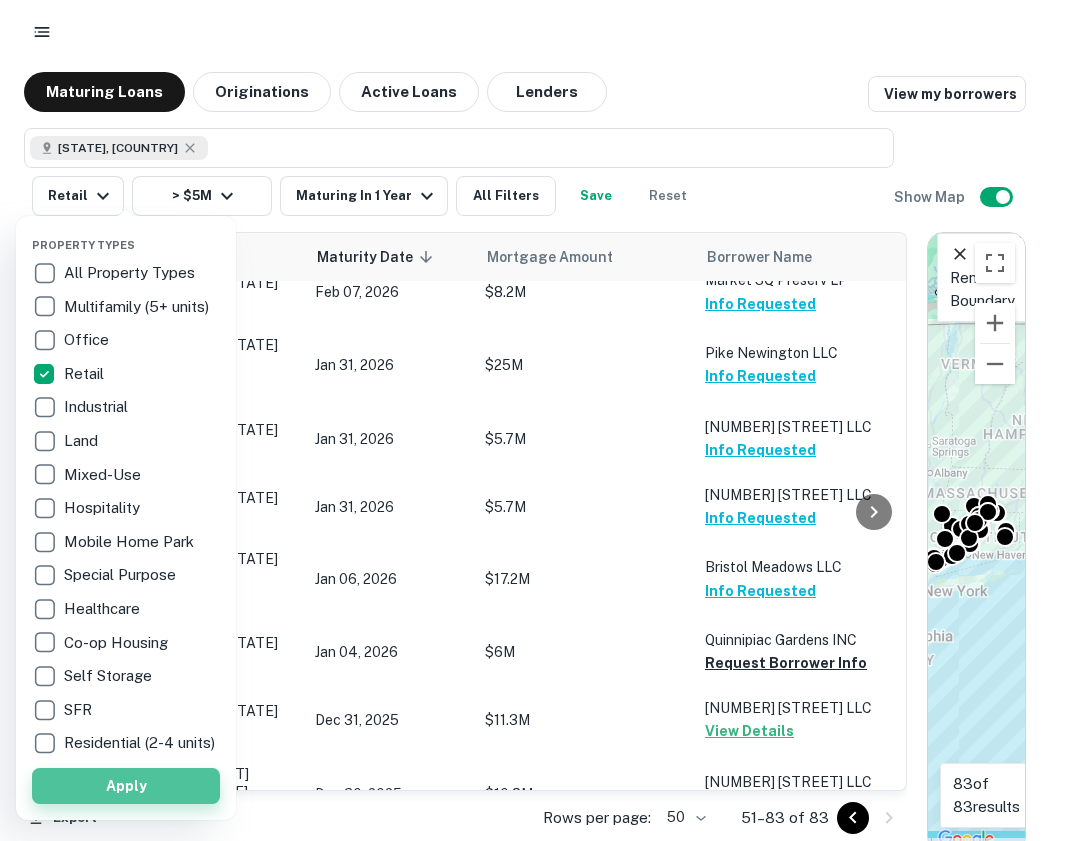 click on "Apply" at bounding box center [126, 786] 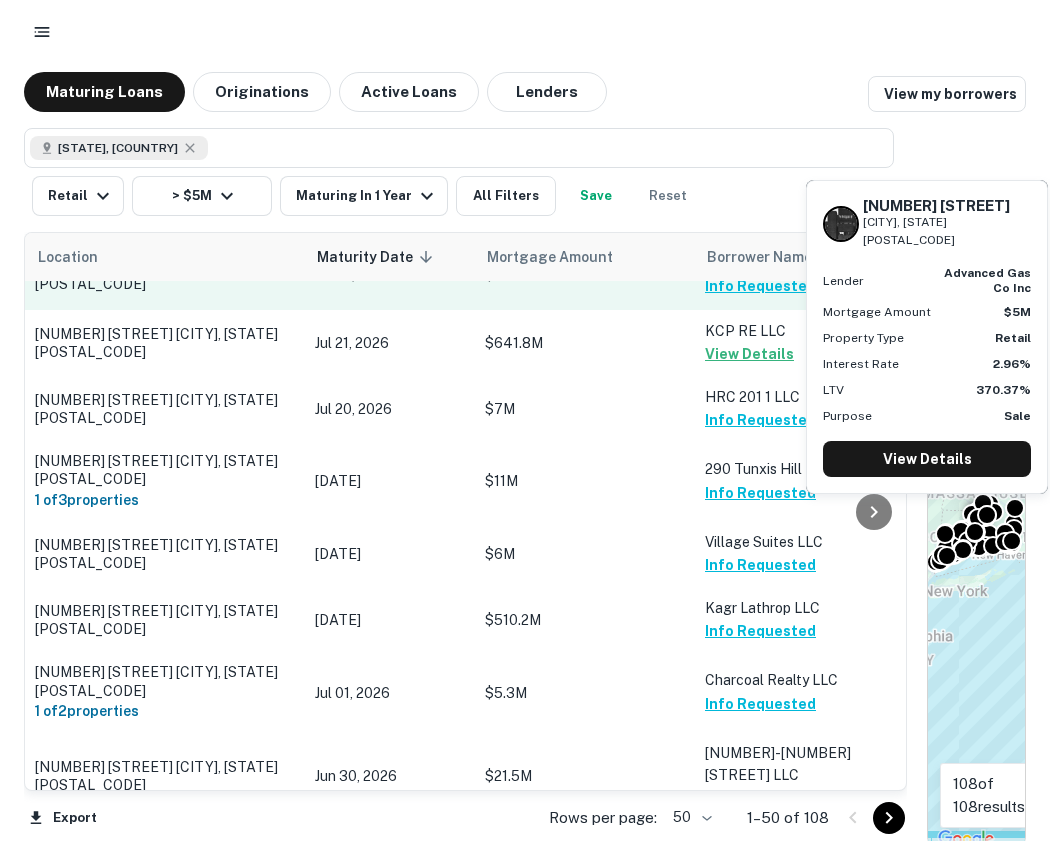 scroll, scrollTop: 321, scrollLeft: 0, axis: vertical 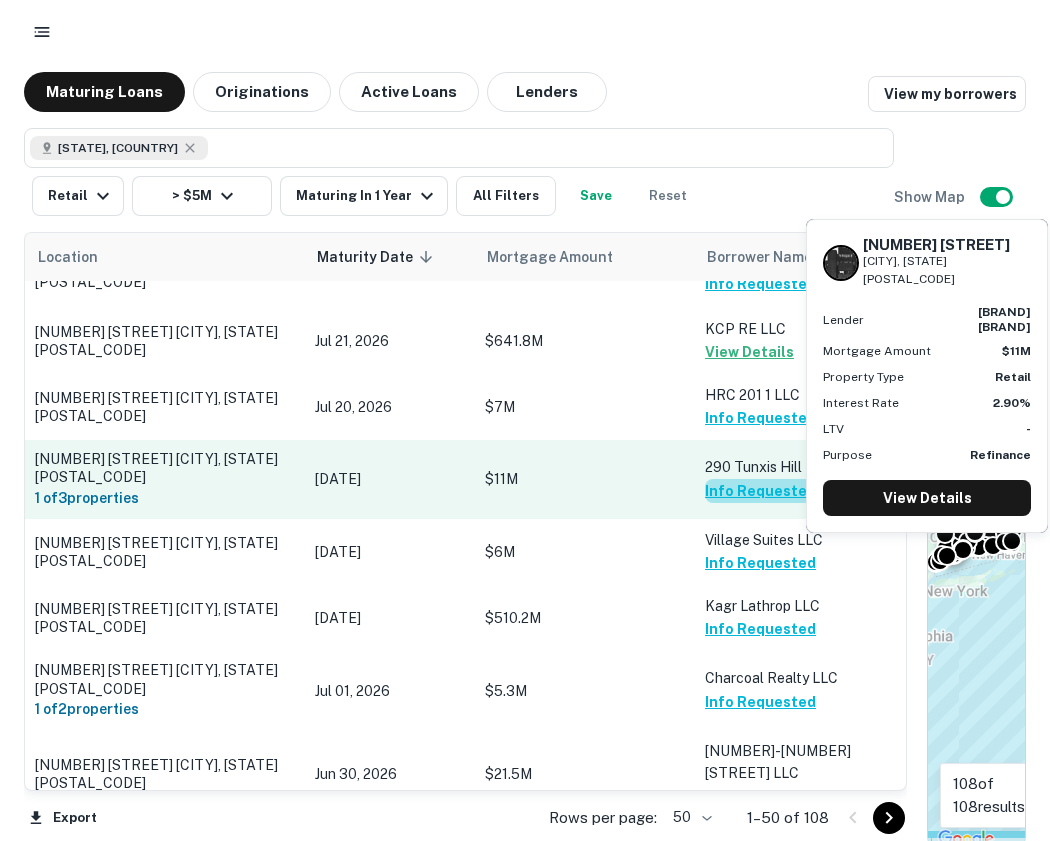 click on "Info Requested" at bounding box center (760, 491) 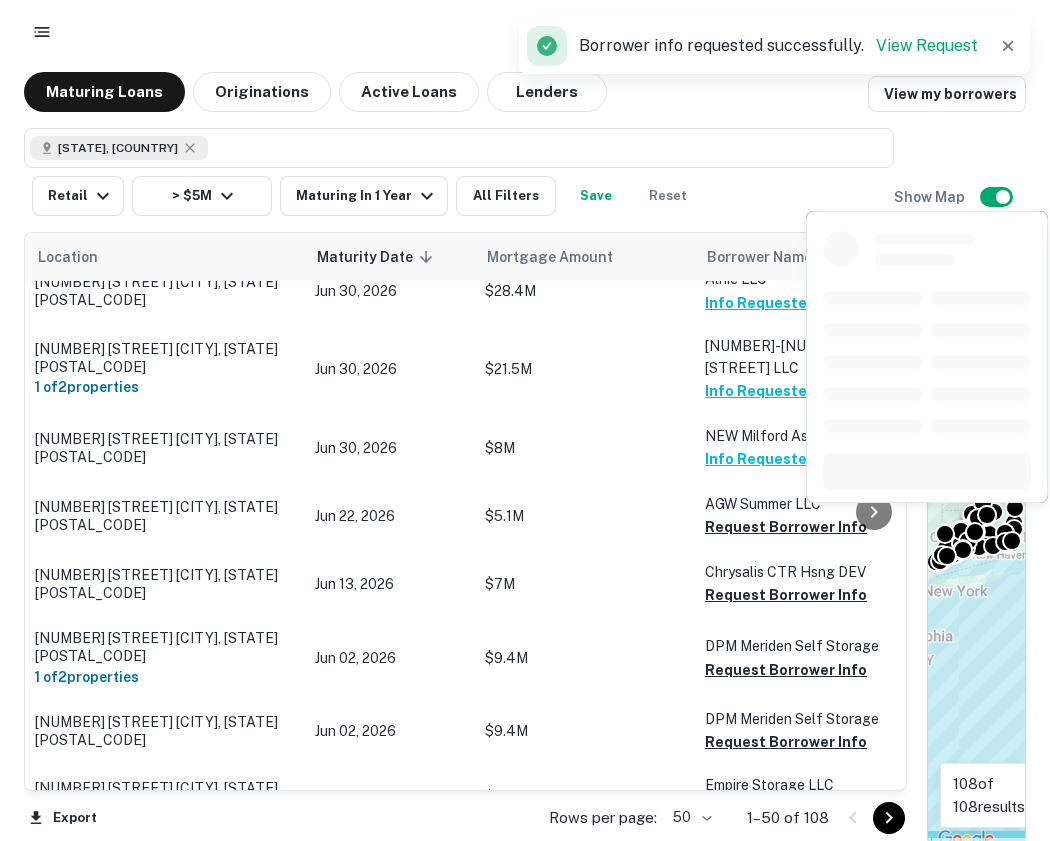 scroll, scrollTop: 921, scrollLeft: 0, axis: vertical 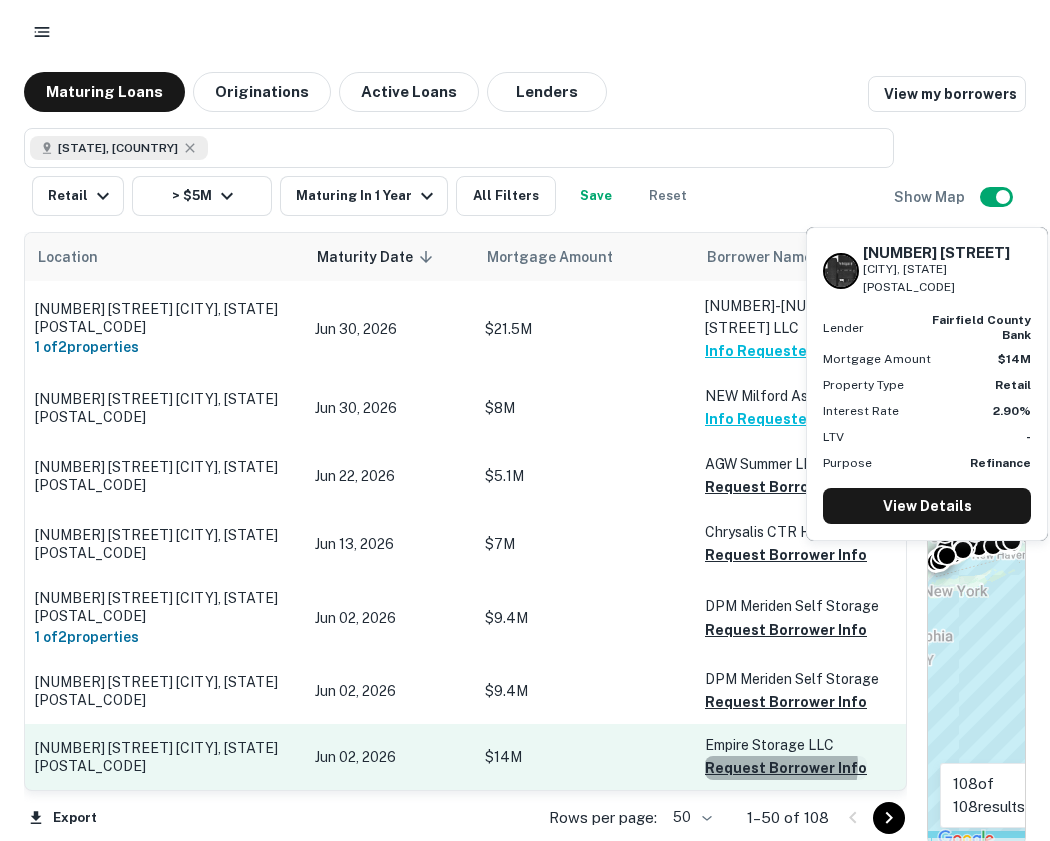 click on "Request Borrower Info" at bounding box center (786, 768) 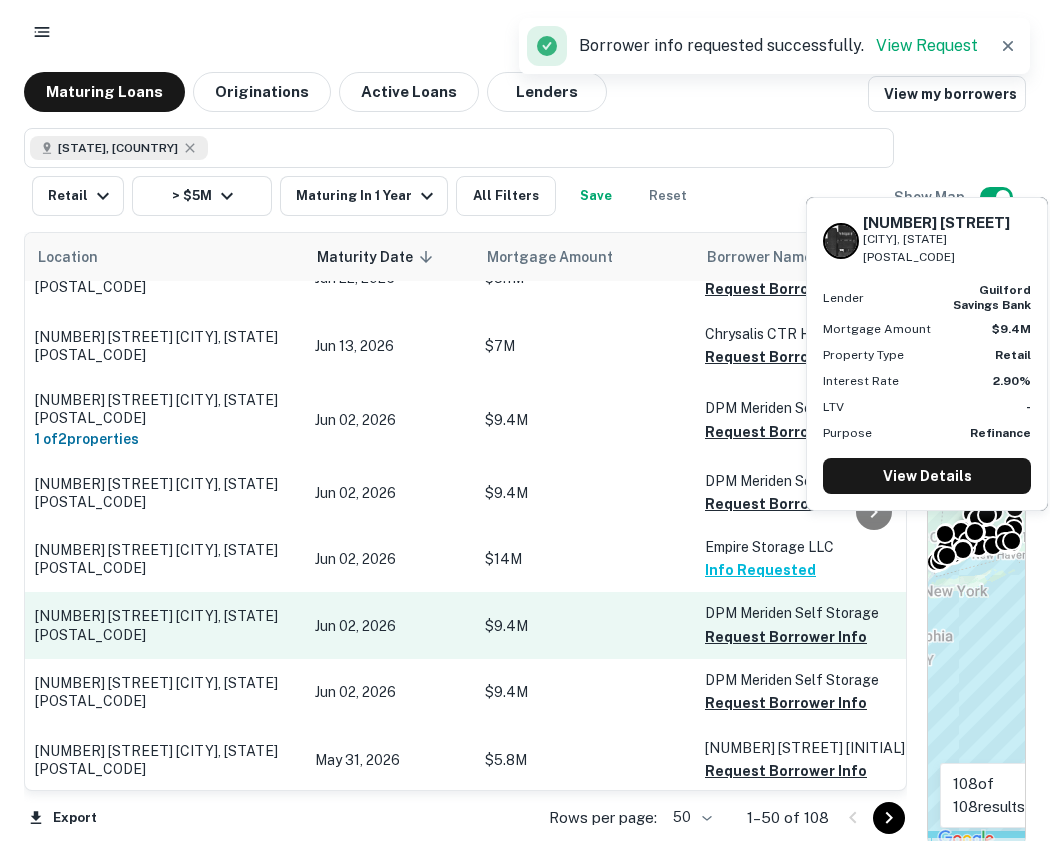 scroll, scrollTop: 1121, scrollLeft: 0, axis: vertical 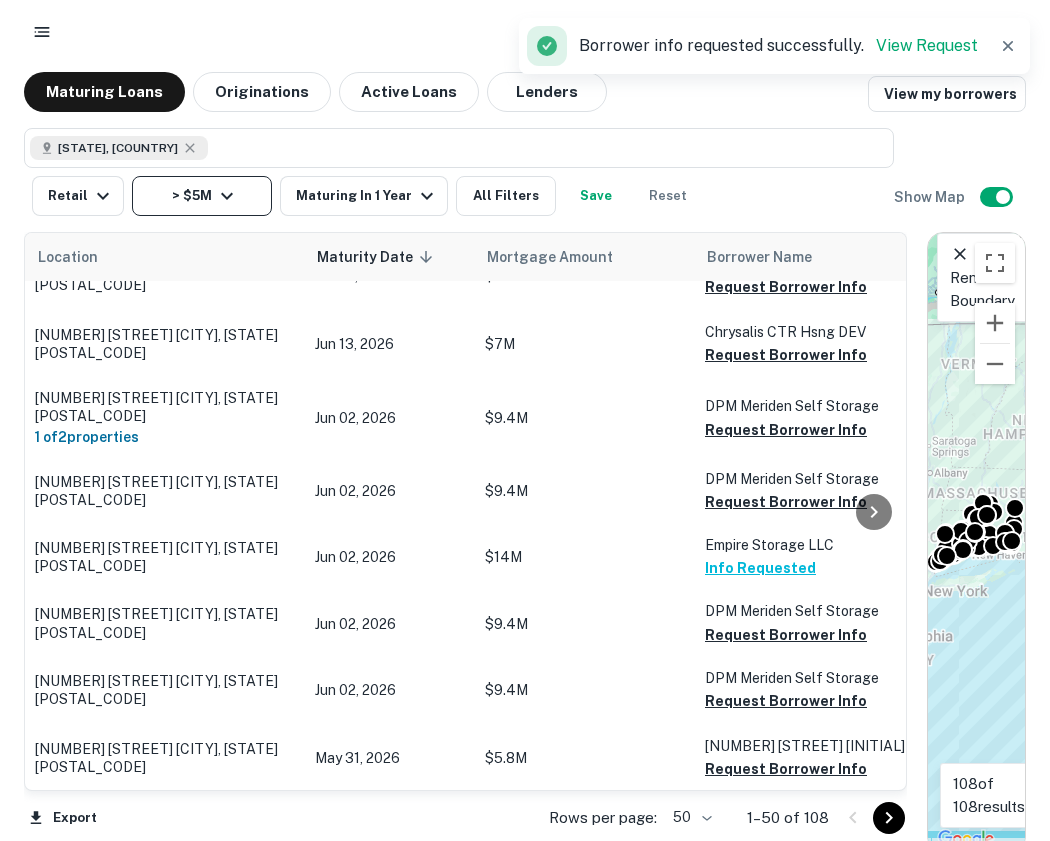 click 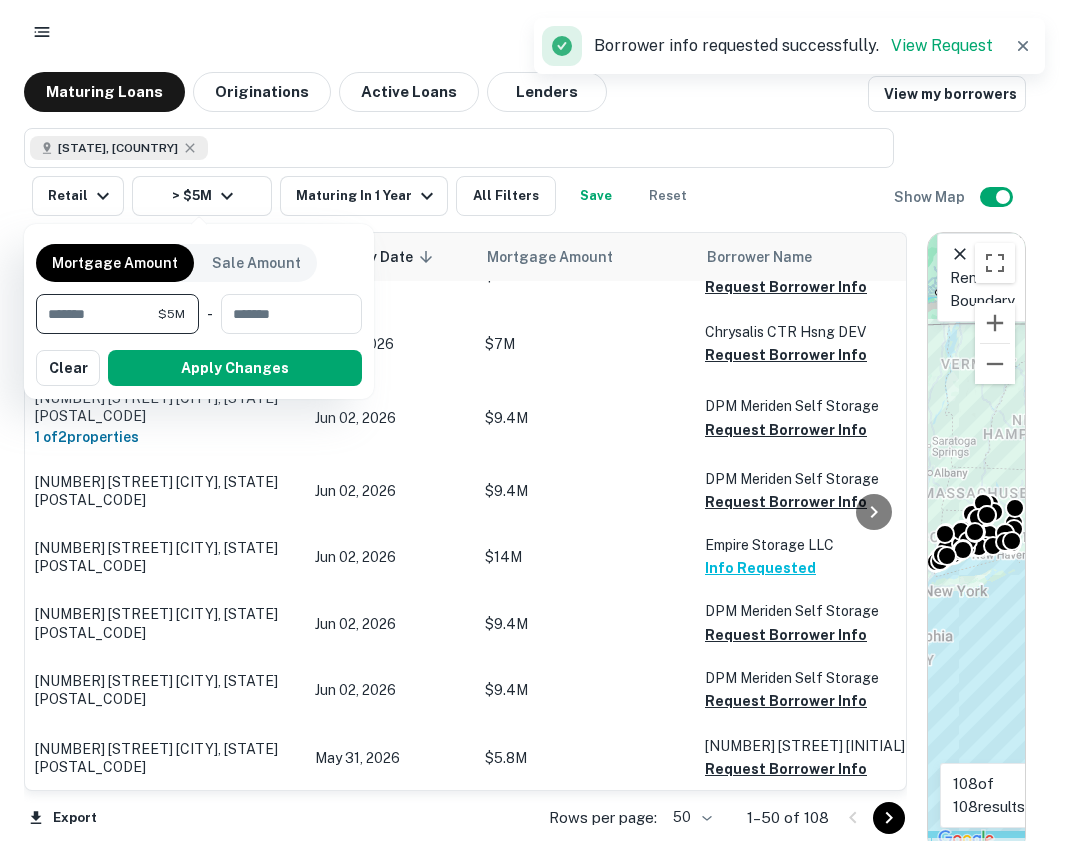 drag, startPoint x: 134, startPoint y: 309, endPoint x: 40, endPoint y: 311, distance: 94.02127 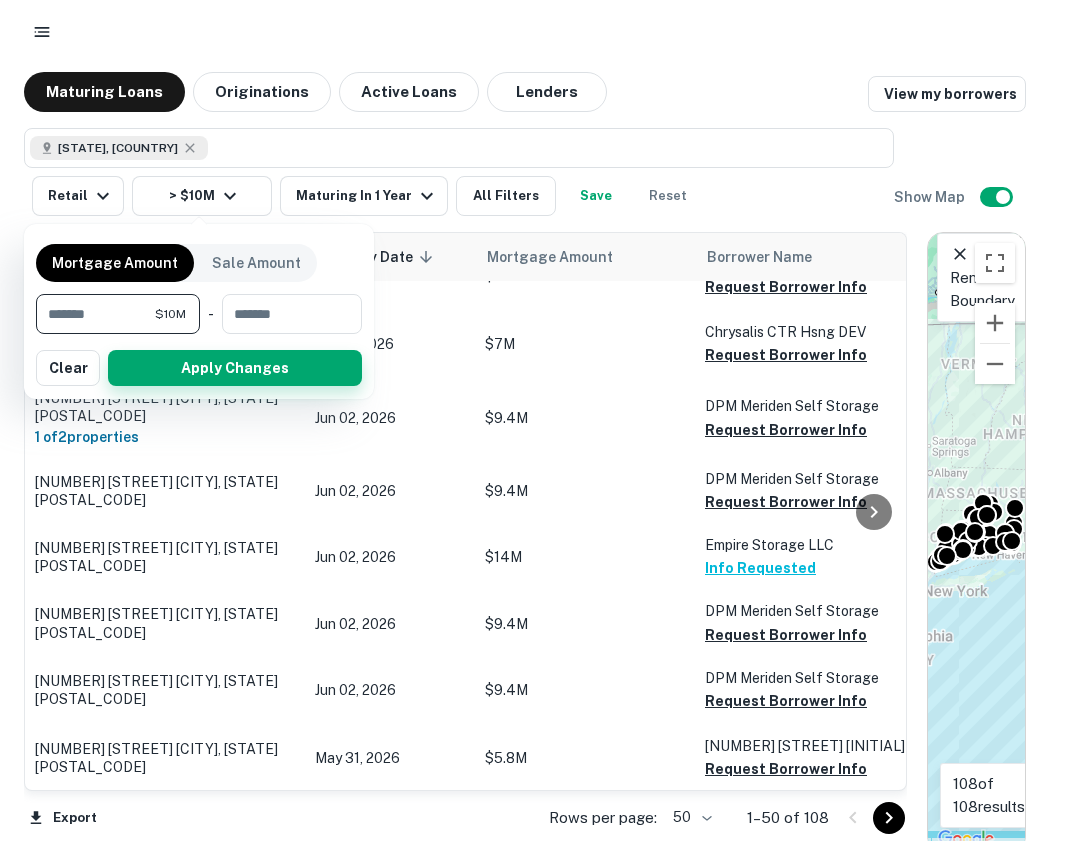 type on "********" 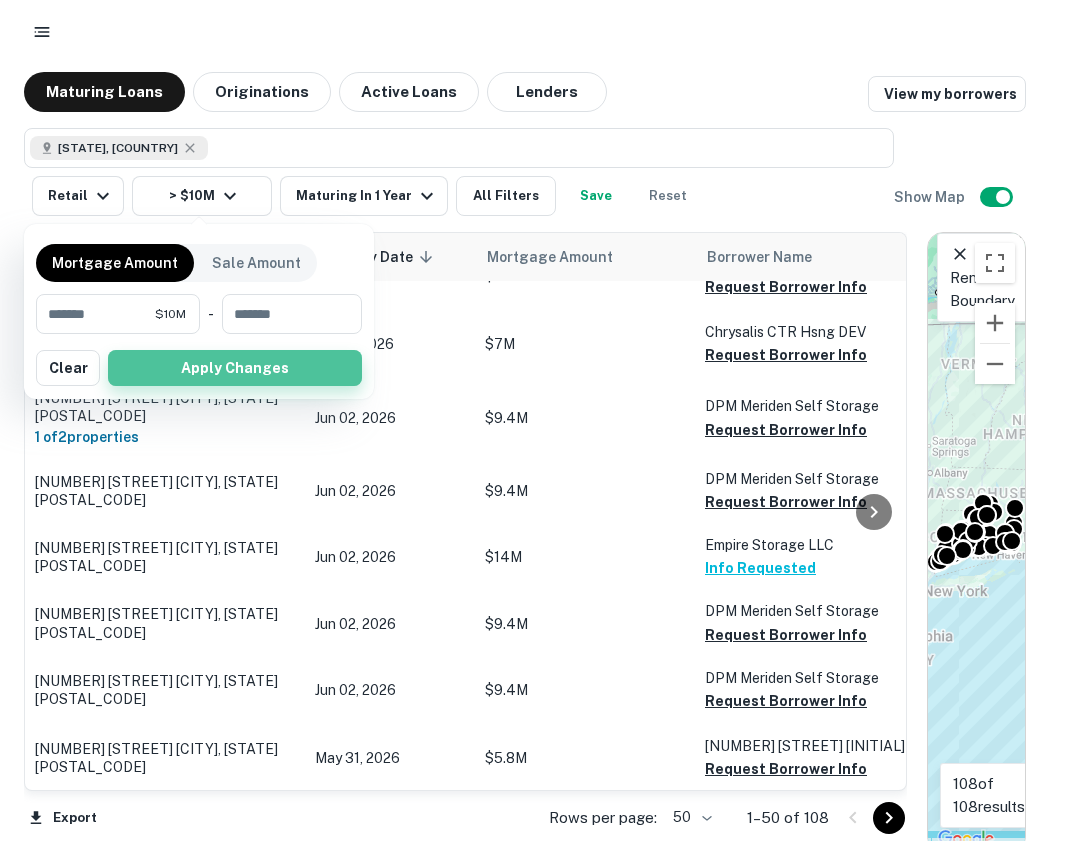click on "Apply Changes" at bounding box center [235, 368] 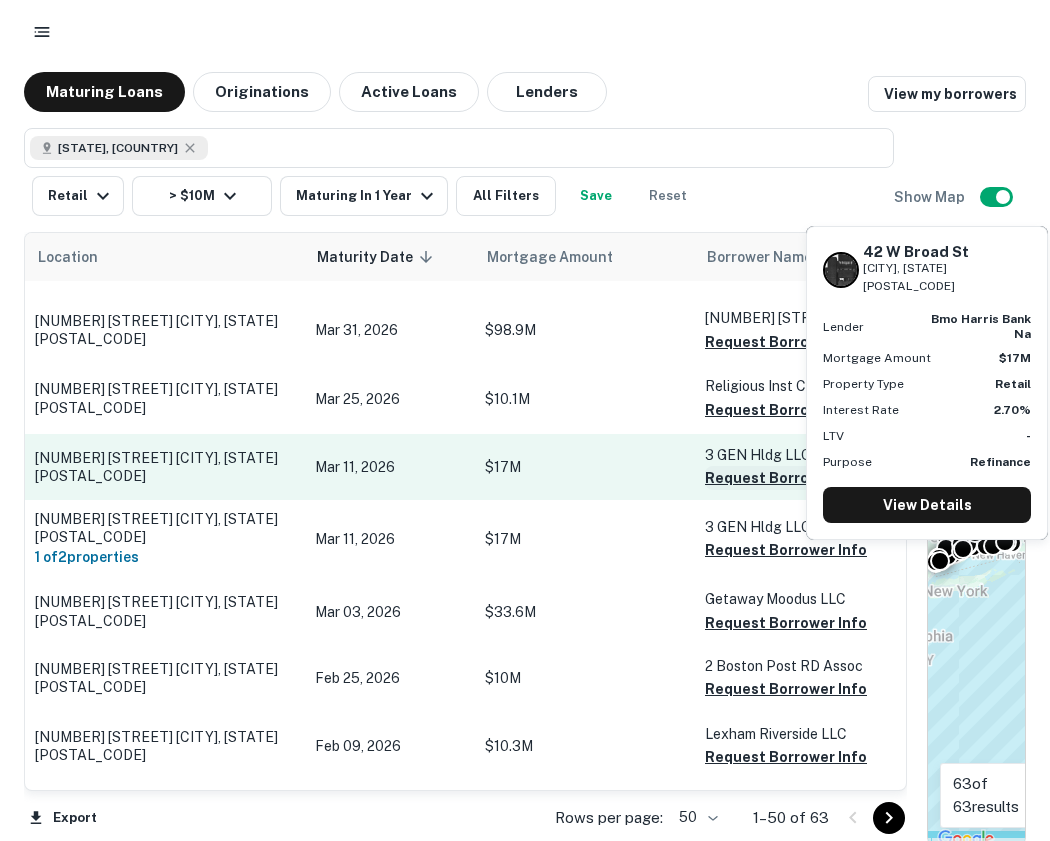 click on "Request Borrower Info" at bounding box center (786, 478) 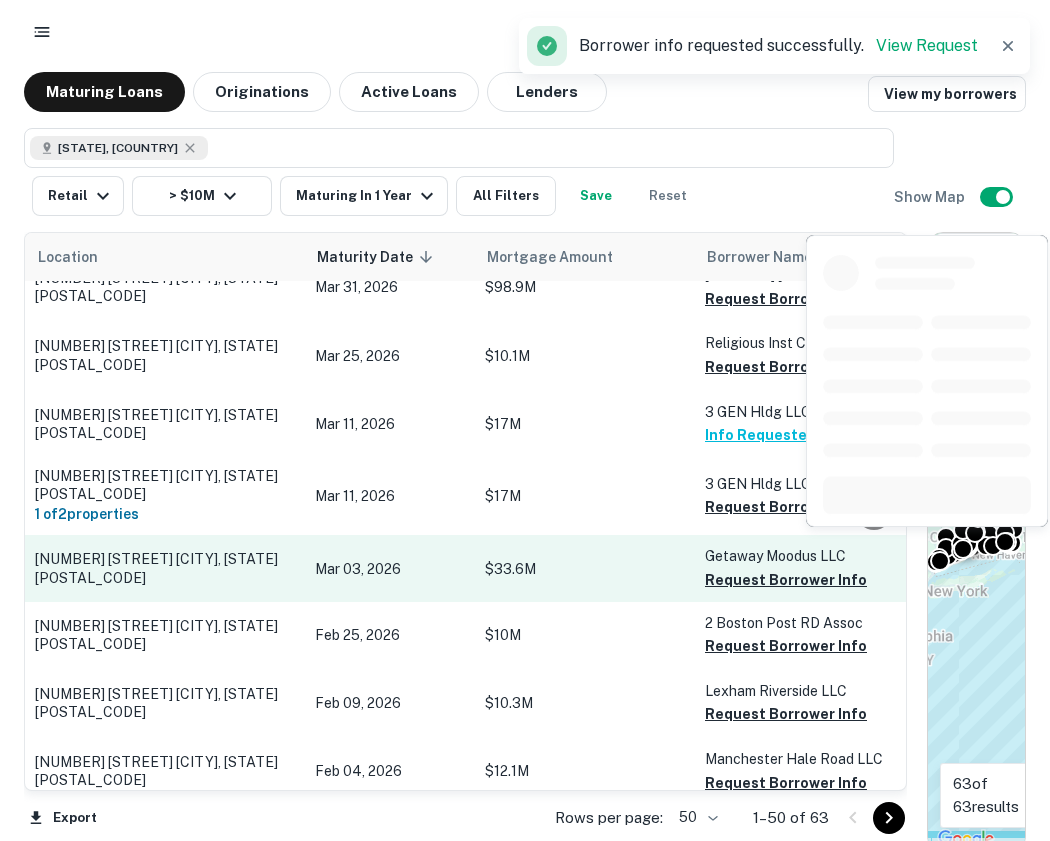 scroll, scrollTop: 1221, scrollLeft: 0, axis: vertical 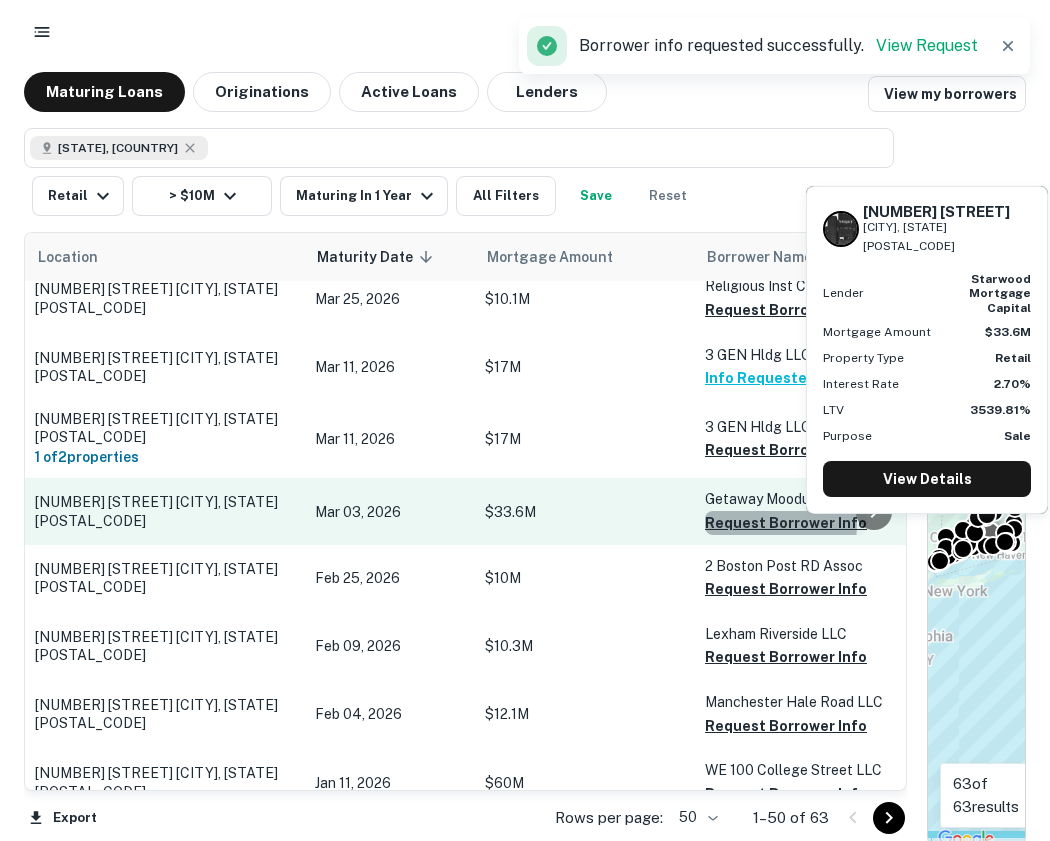 click on "Request Borrower Info" at bounding box center (786, 523) 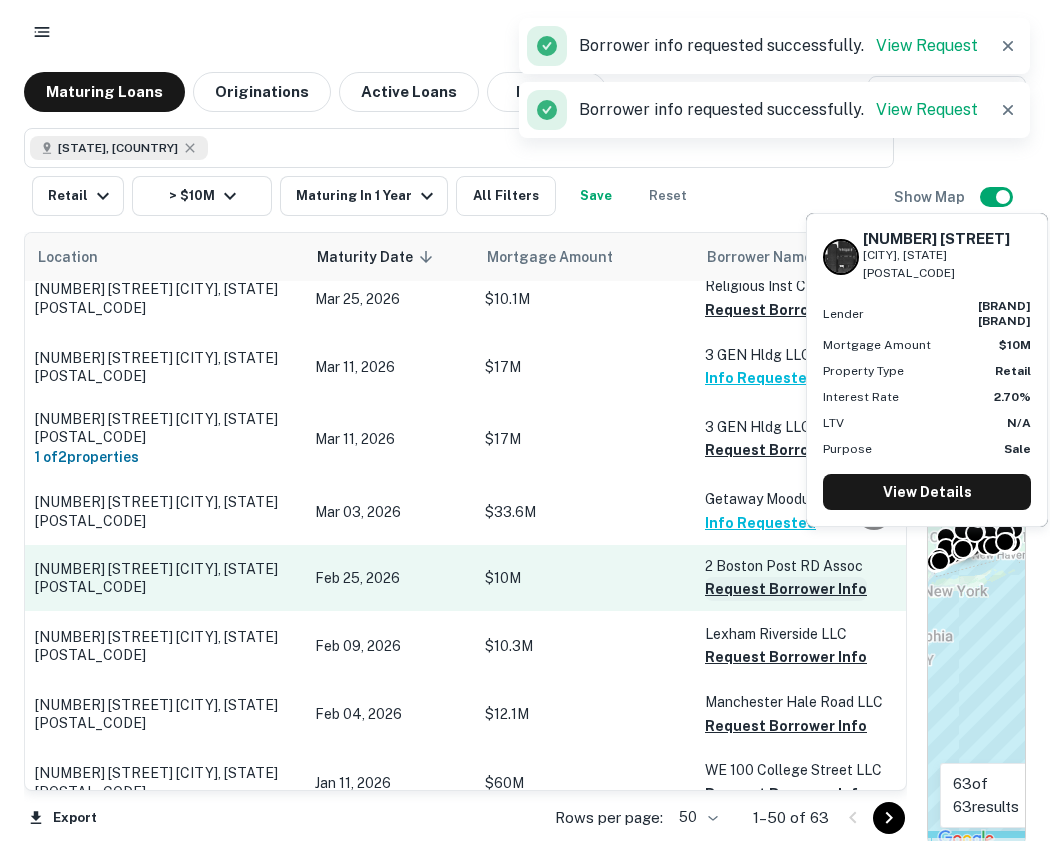 click on "Request Borrower Info" at bounding box center [786, 589] 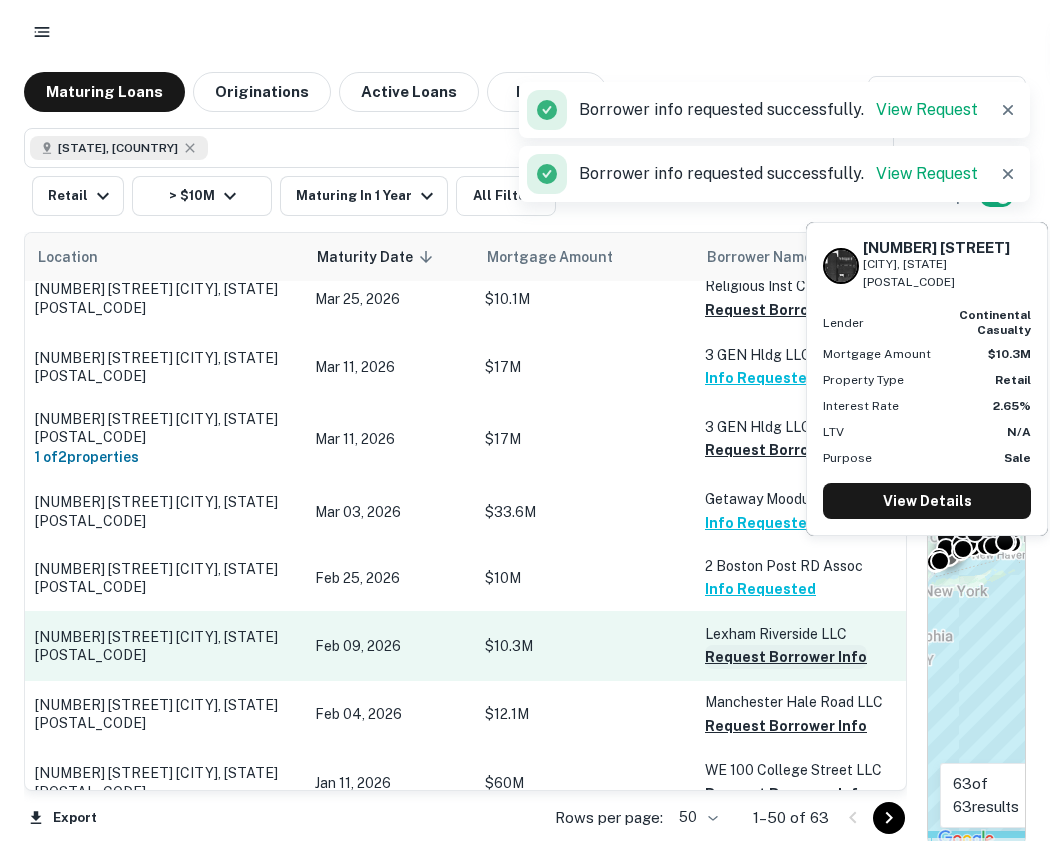 click on "Request Borrower Info" at bounding box center [786, 657] 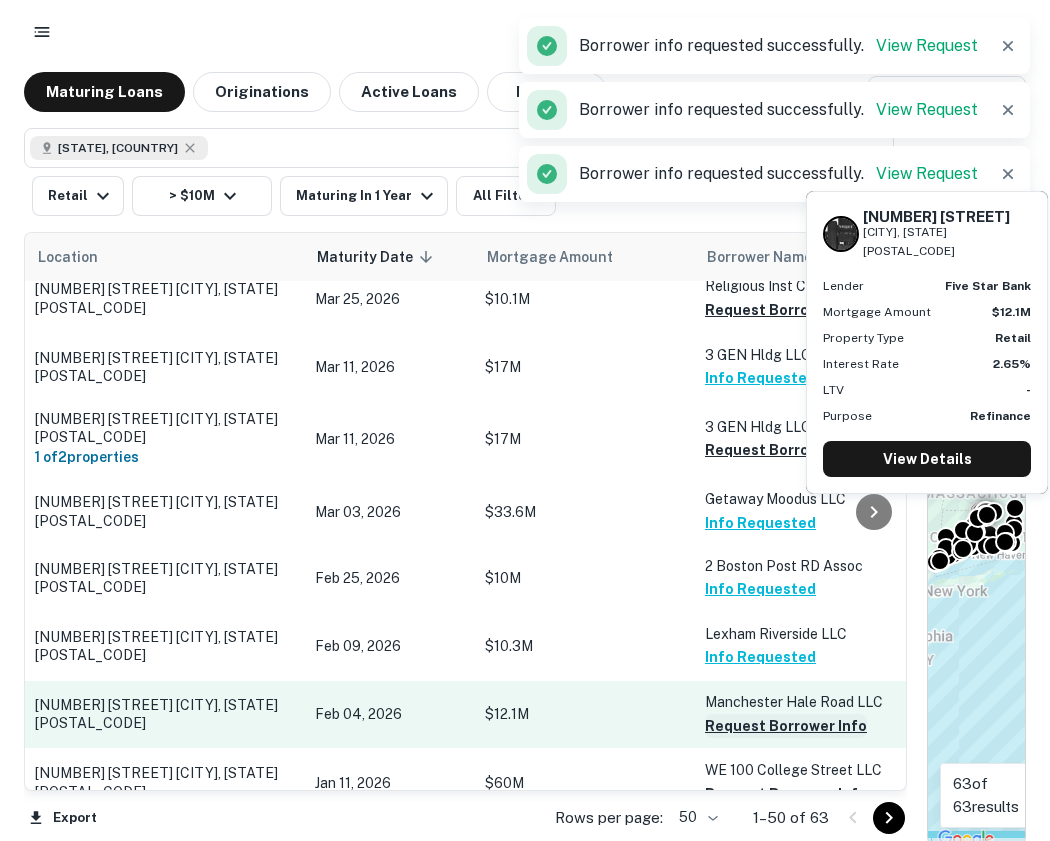 click on "Request Borrower Info" at bounding box center [786, 726] 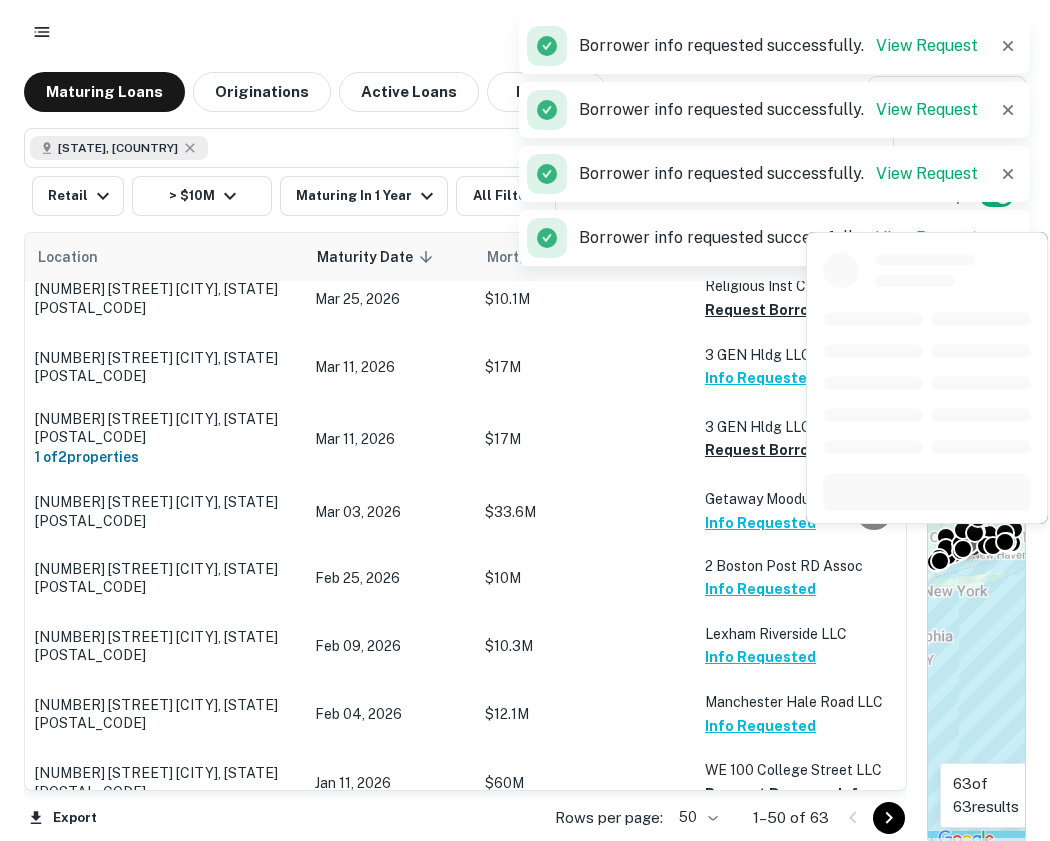 scroll, scrollTop: 1321, scrollLeft: 0, axis: vertical 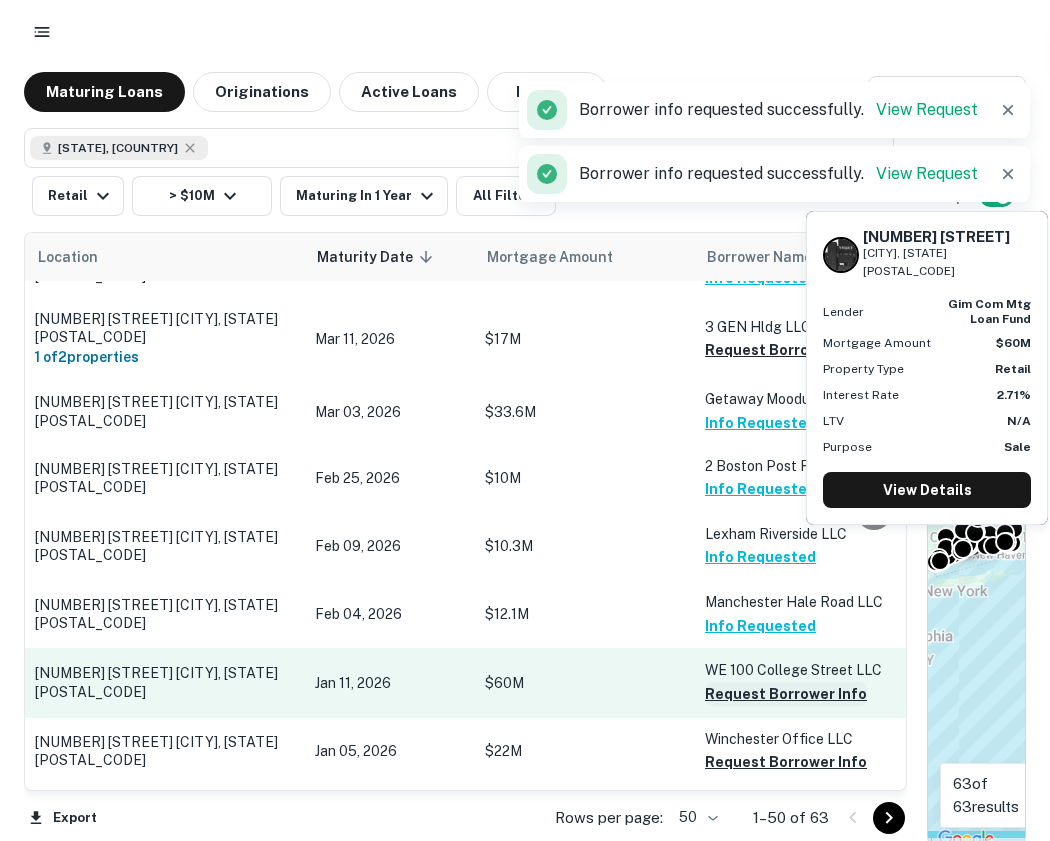 click on "Request Borrower Info" at bounding box center [786, 694] 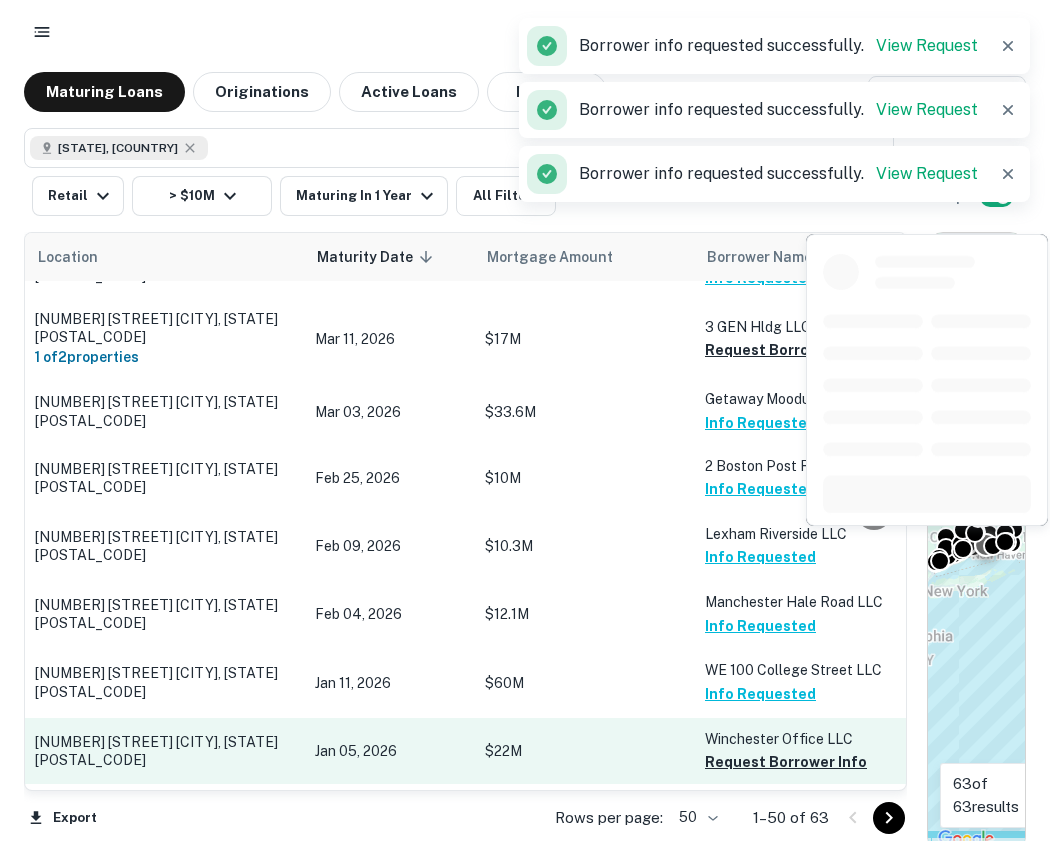 scroll, scrollTop: 1421, scrollLeft: 0, axis: vertical 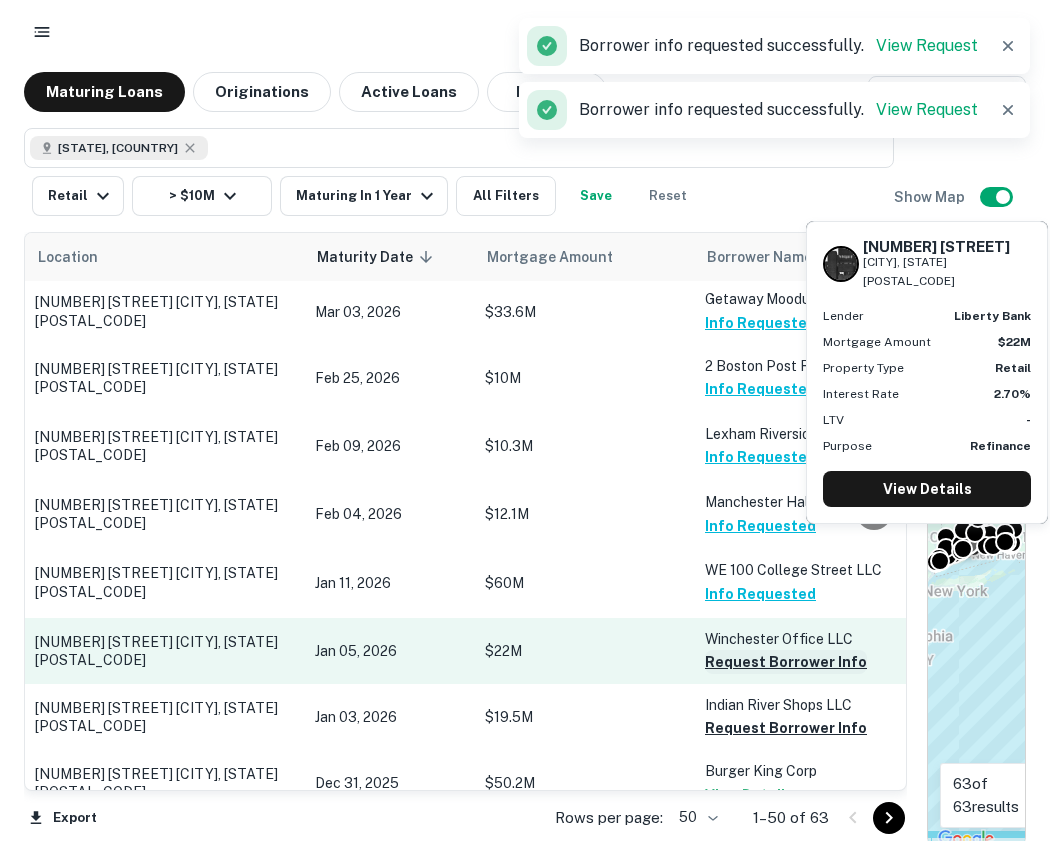 click on "Request Borrower Info" at bounding box center (786, 662) 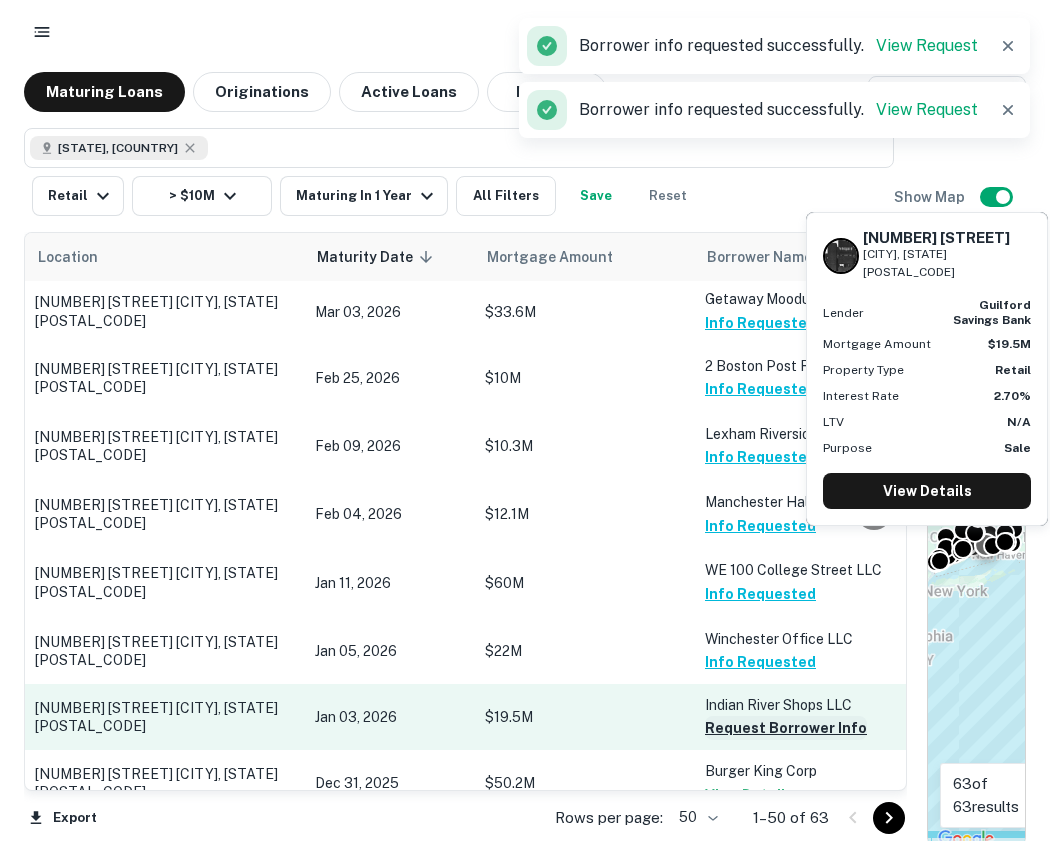 click on "Request Borrower Info" at bounding box center [786, 728] 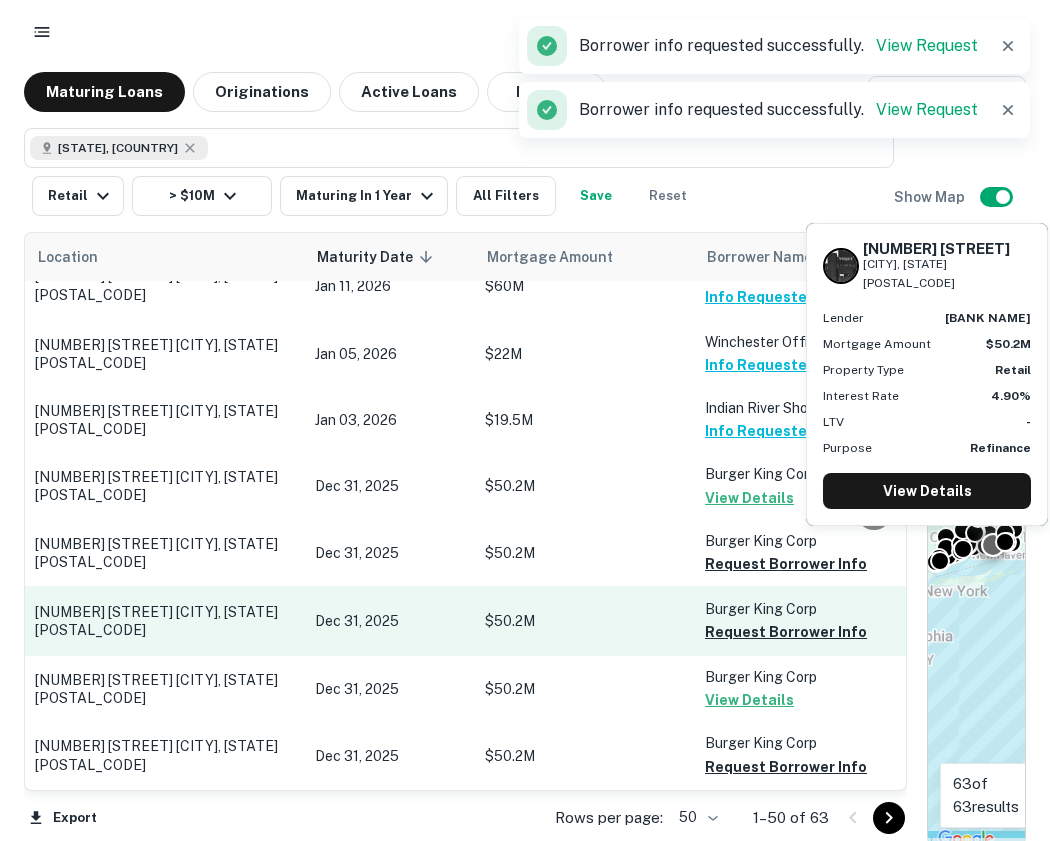 scroll, scrollTop: 1721, scrollLeft: 0, axis: vertical 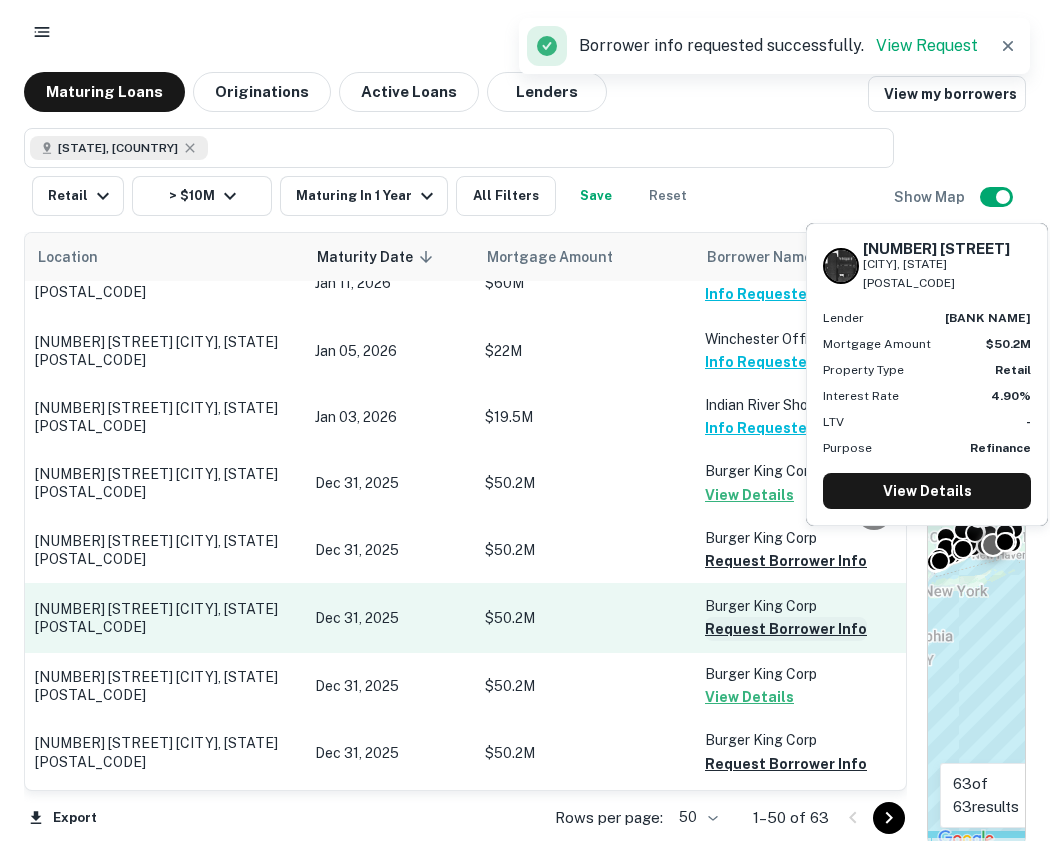 click on "Request Borrower Info" at bounding box center (786, 629) 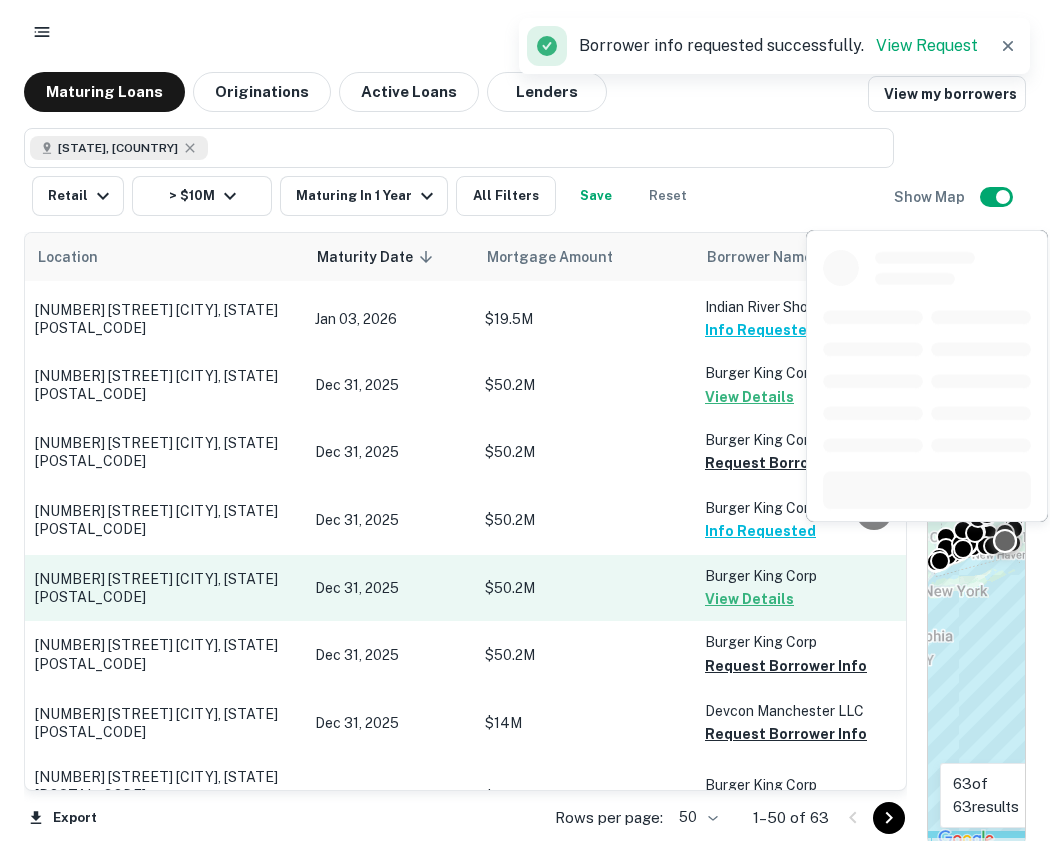 scroll, scrollTop: 1821, scrollLeft: 0, axis: vertical 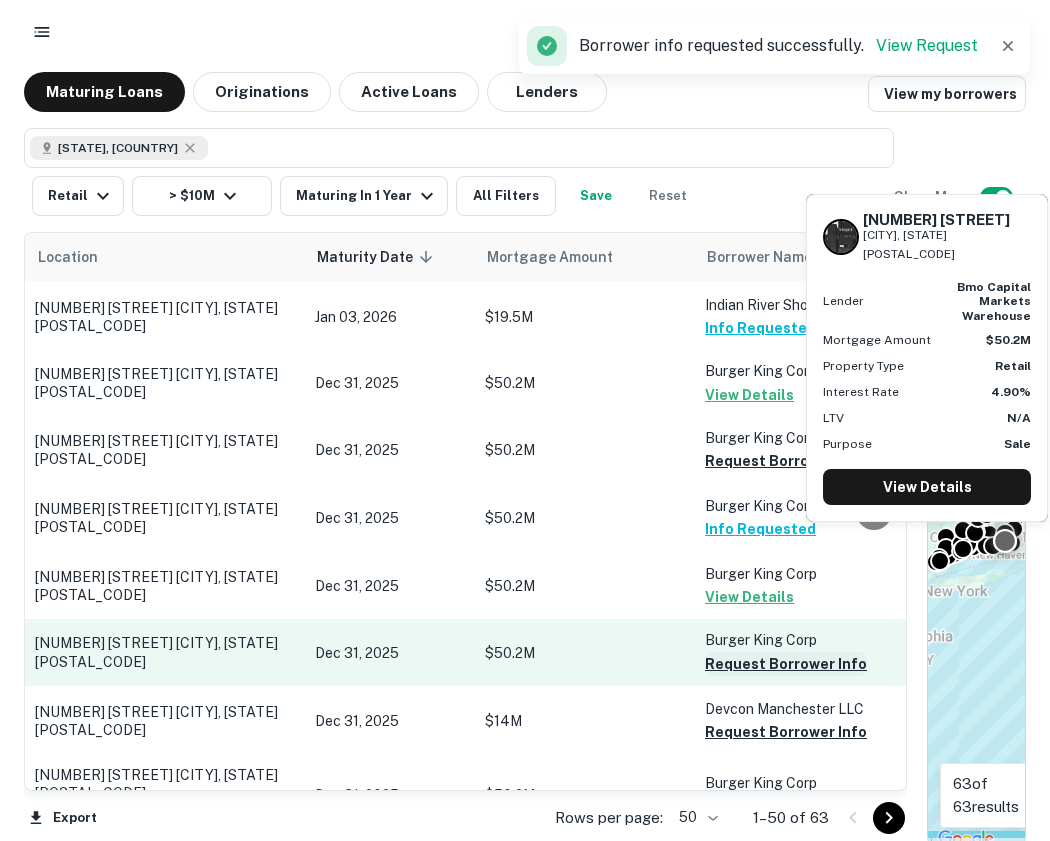 click on "Request Borrower Info" at bounding box center [786, 664] 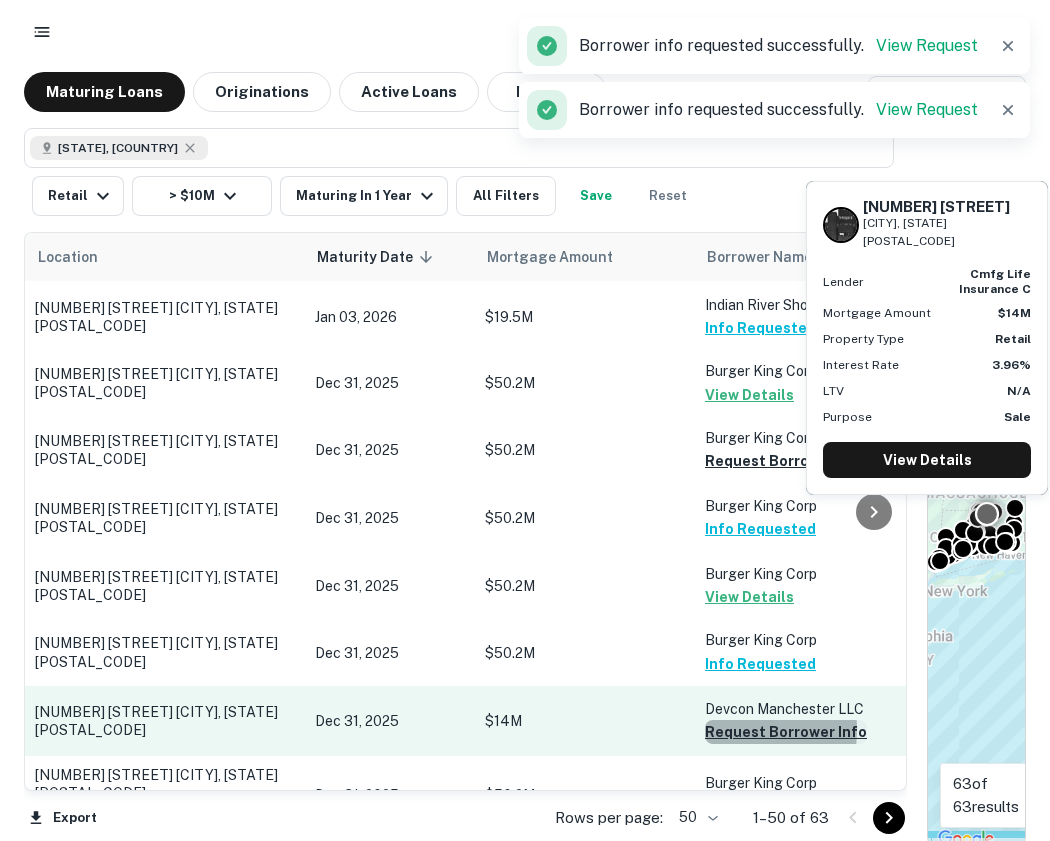 click on "Request Borrower Info" at bounding box center [786, 732] 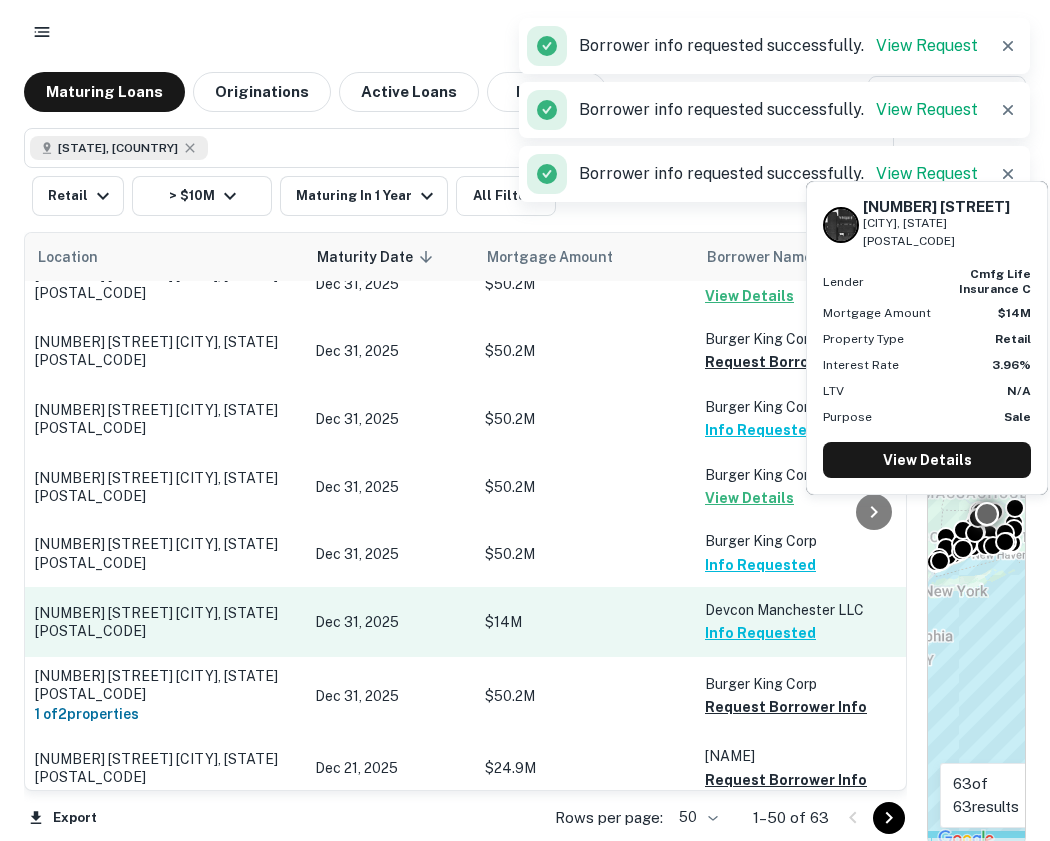 scroll, scrollTop: 1921, scrollLeft: 0, axis: vertical 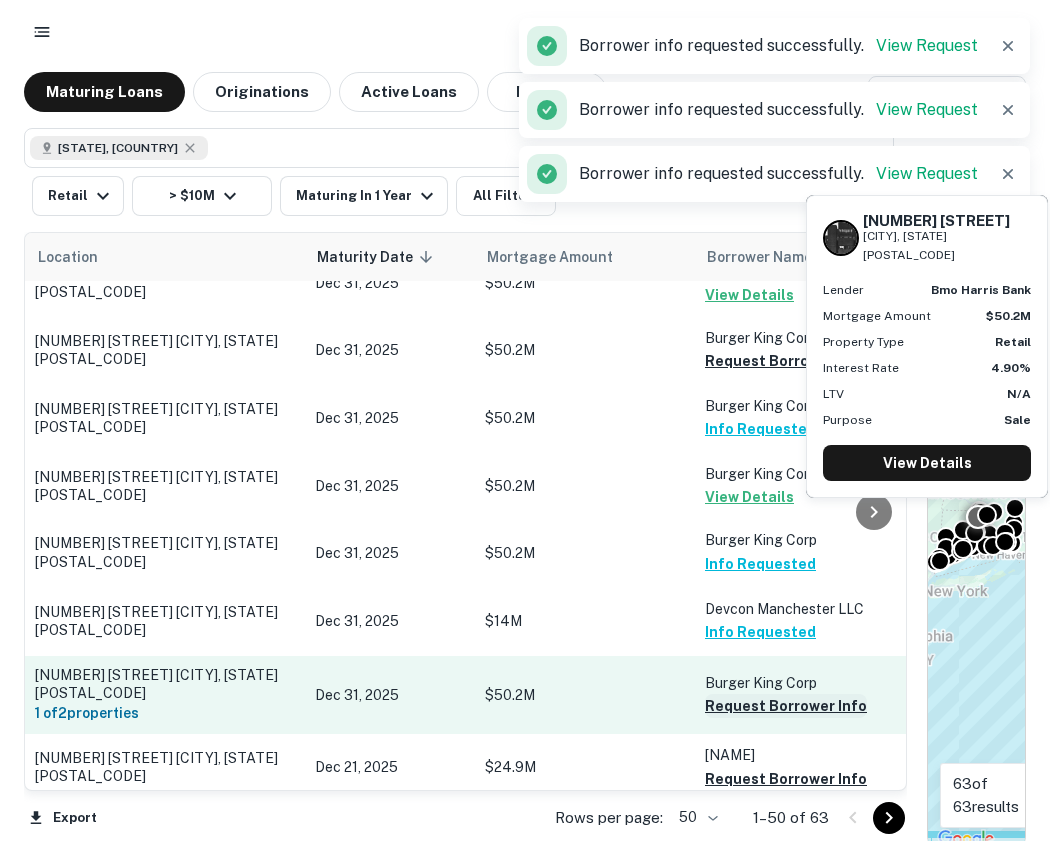 click on "Request Borrower Info" at bounding box center [786, 706] 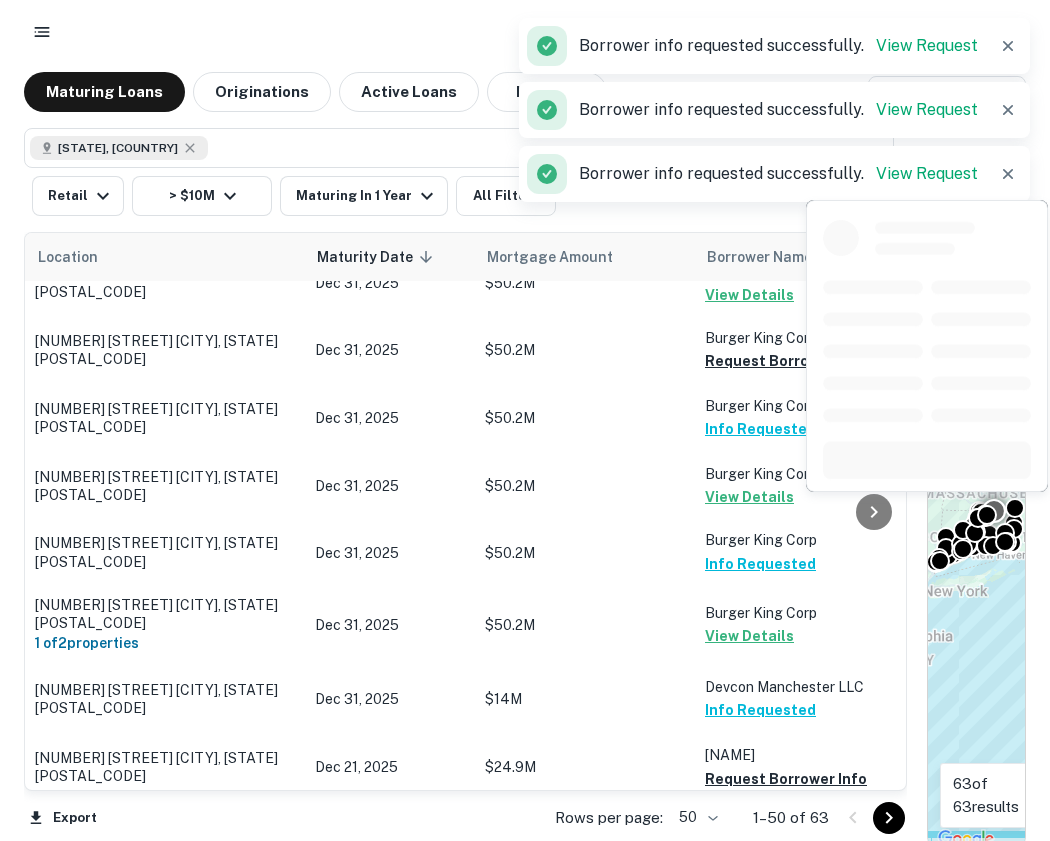 scroll, scrollTop: 2021, scrollLeft: 0, axis: vertical 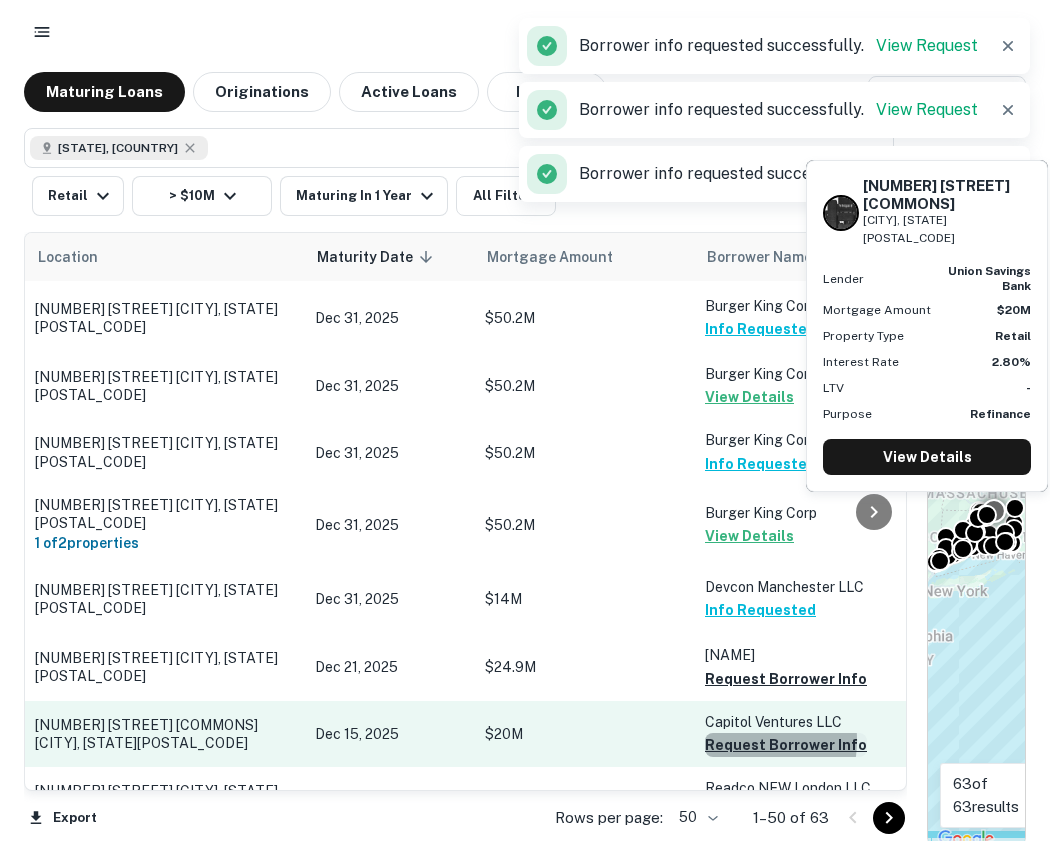 click on "Request Borrower Info" at bounding box center [786, 745] 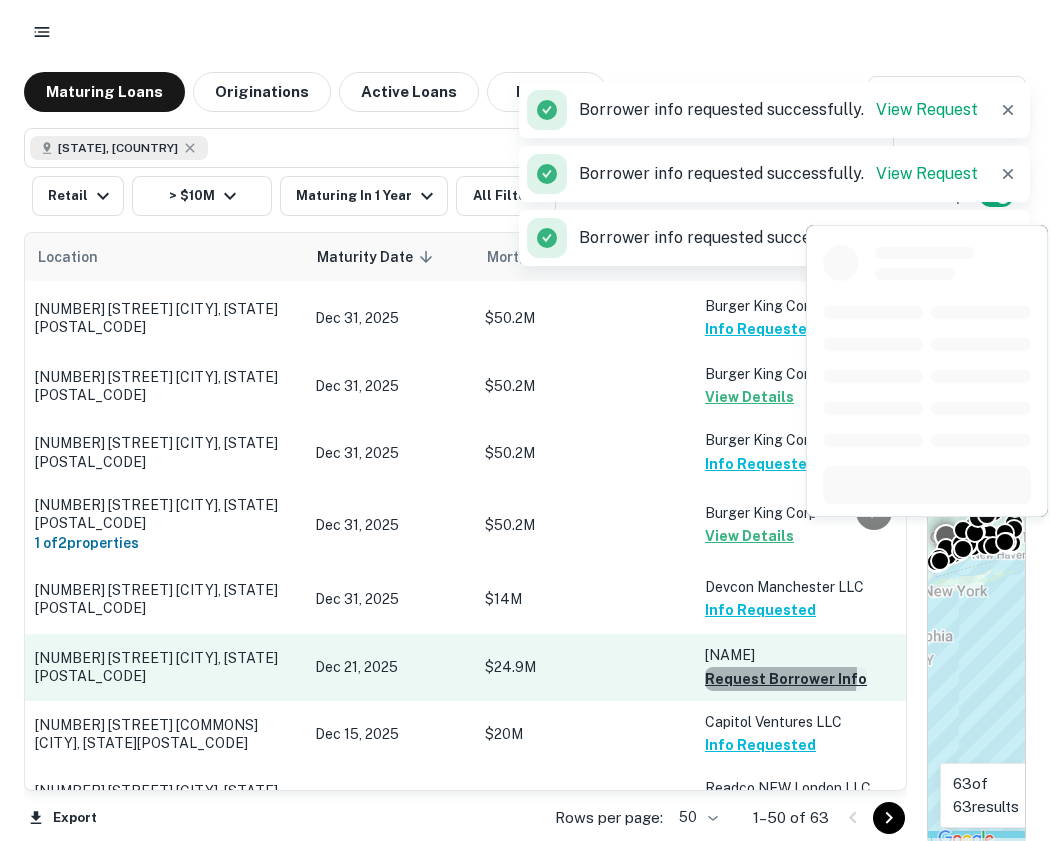 click on "Request Borrower Info" at bounding box center (786, 679) 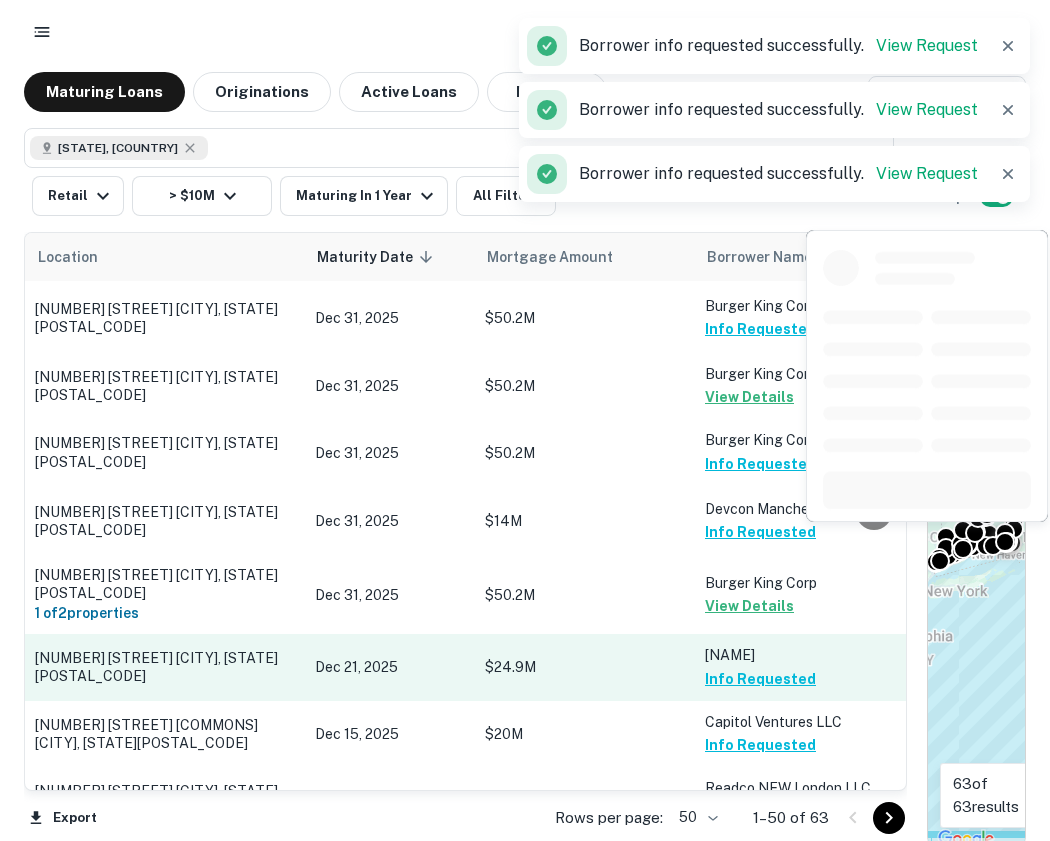 scroll, scrollTop: 2121, scrollLeft: 0, axis: vertical 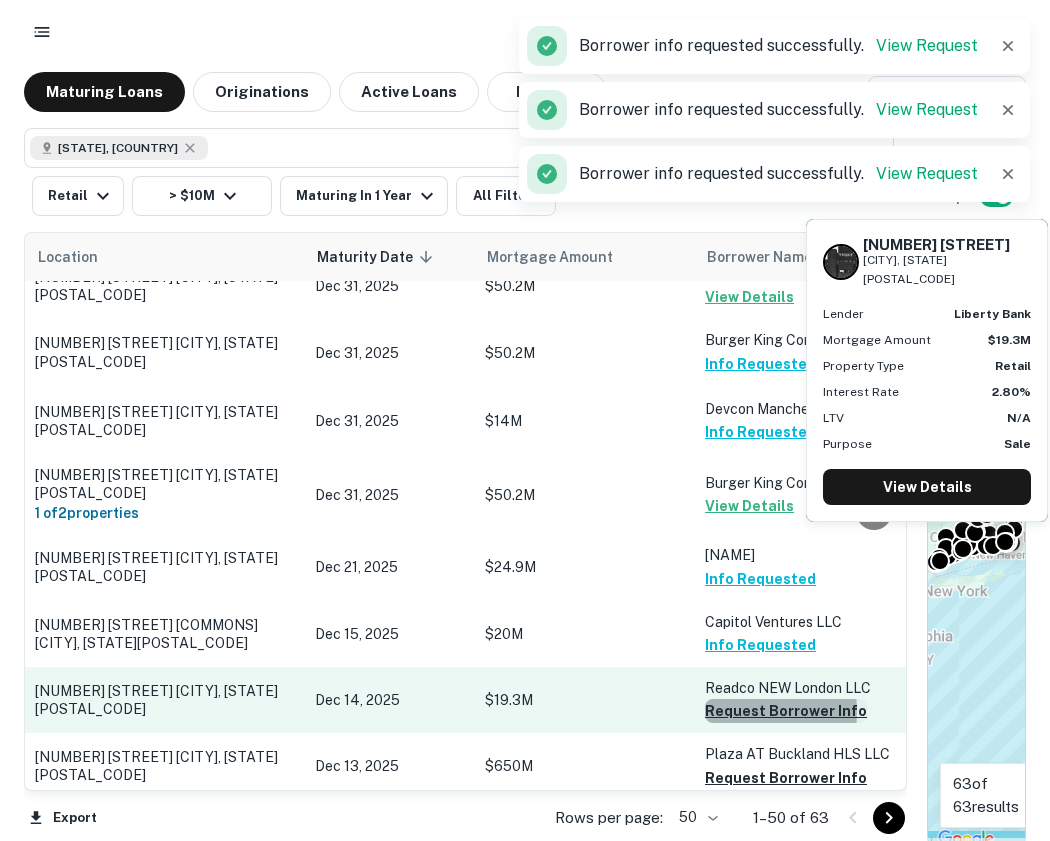 click on "Request Borrower Info" at bounding box center [786, 711] 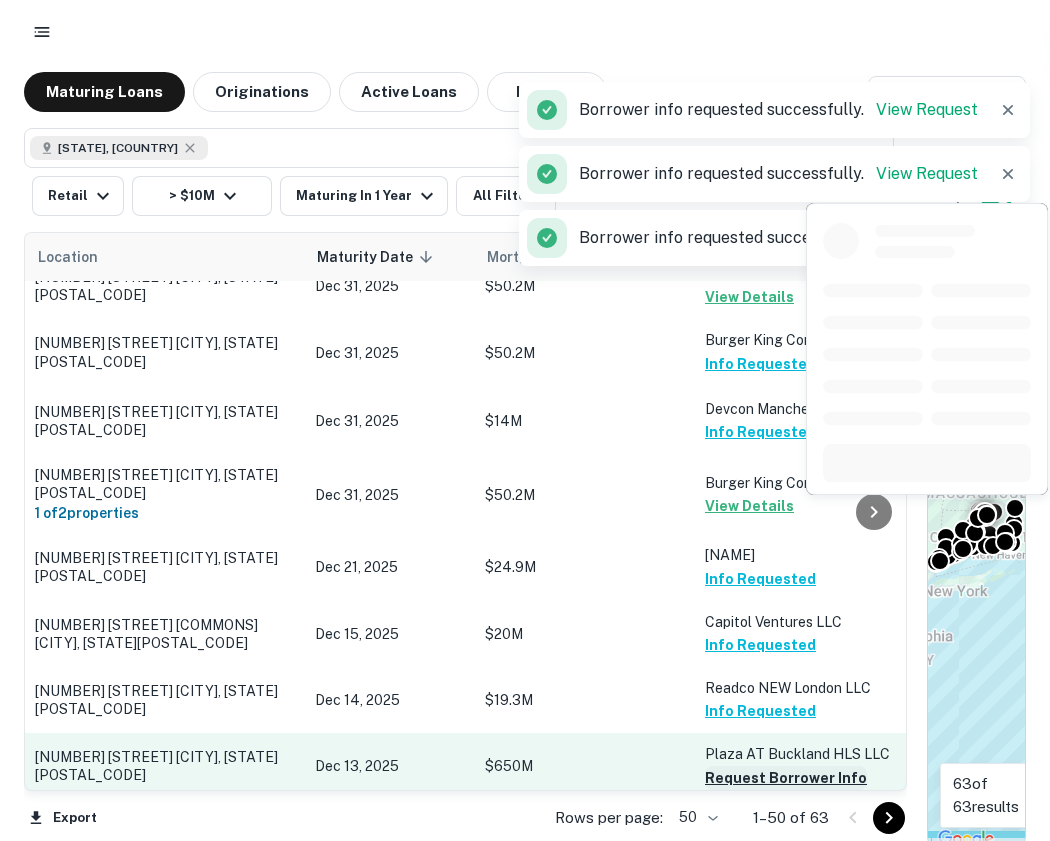 click on "Request Borrower Info" at bounding box center (786, 778) 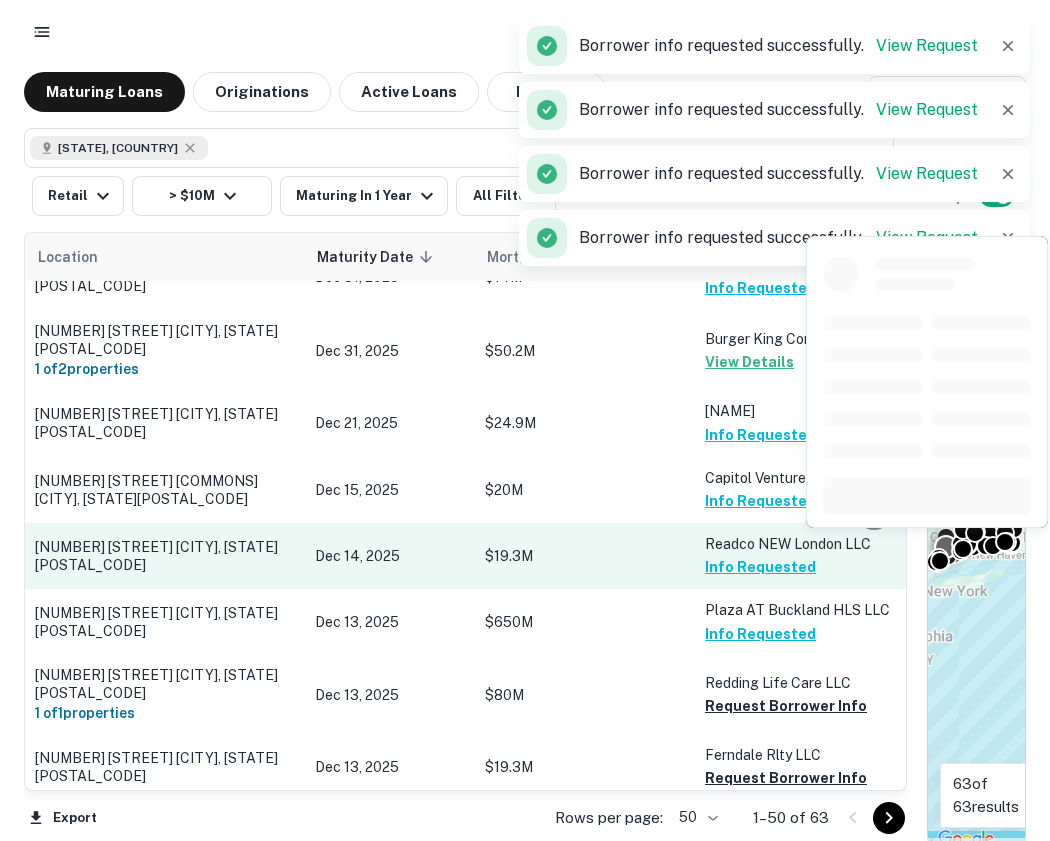 scroll, scrollTop: 2321, scrollLeft: 0, axis: vertical 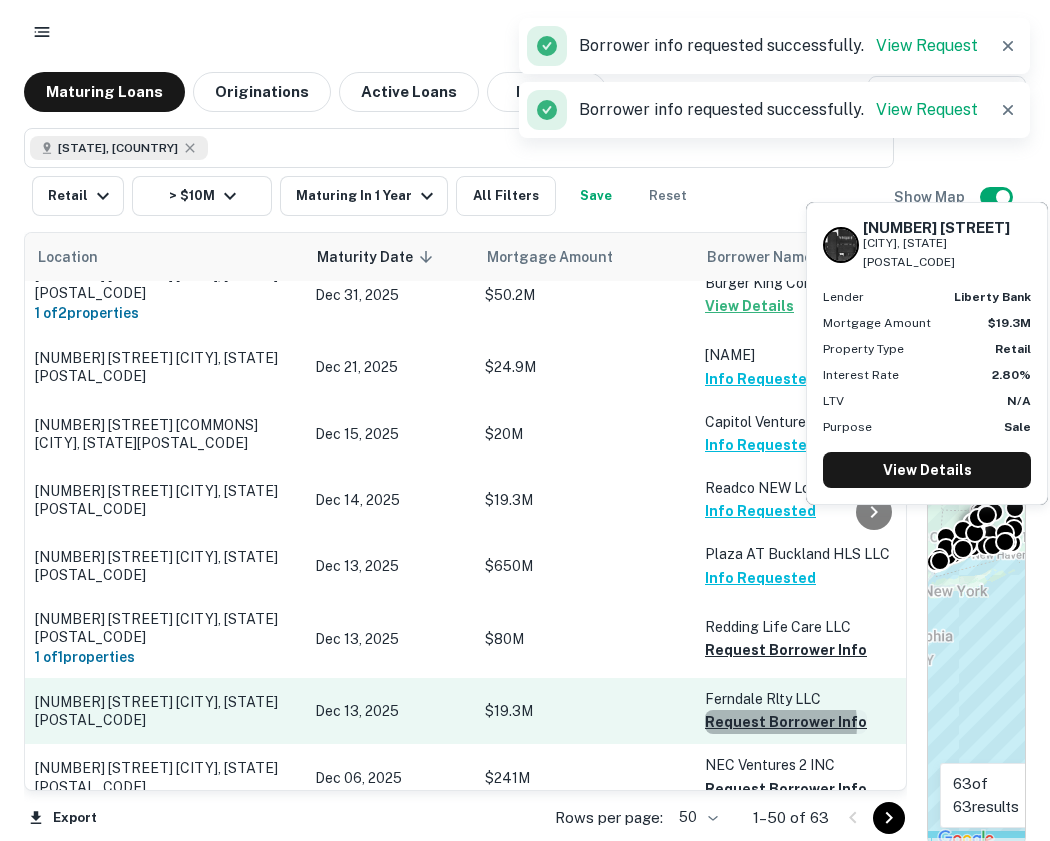 click on "Request Borrower Info" at bounding box center (786, 722) 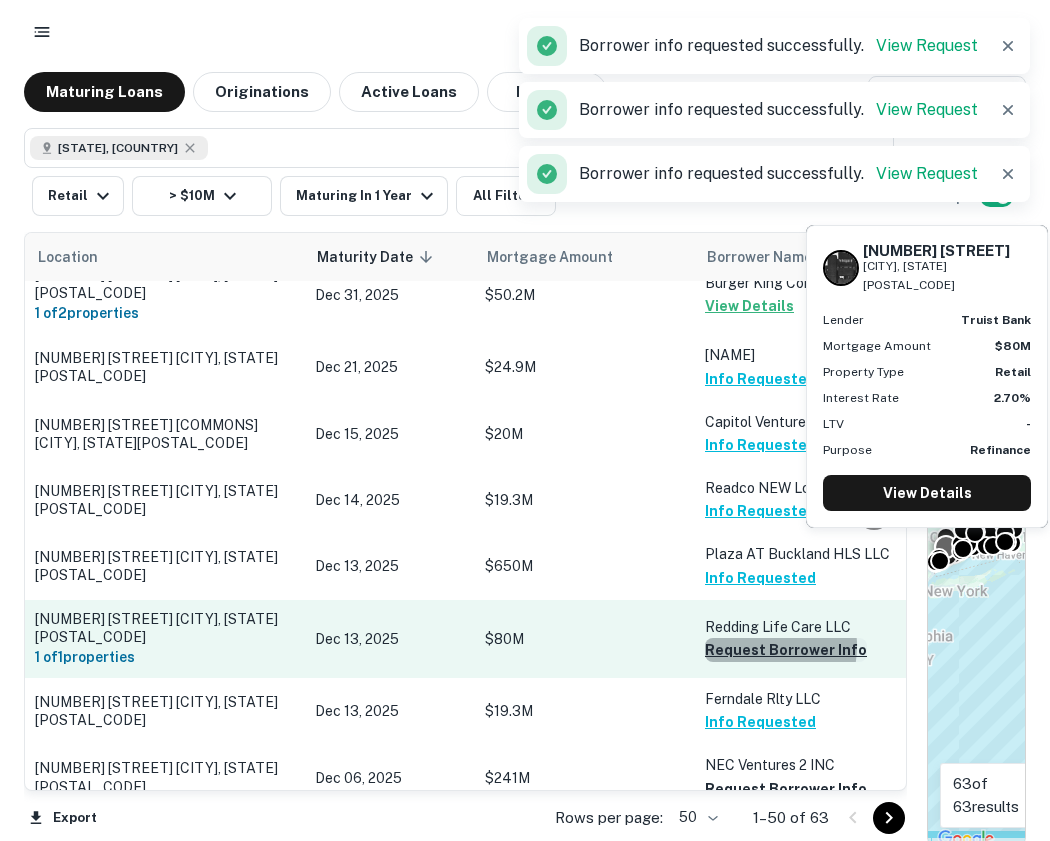 click on "Request Borrower Info" at bounding box center [786, 650] 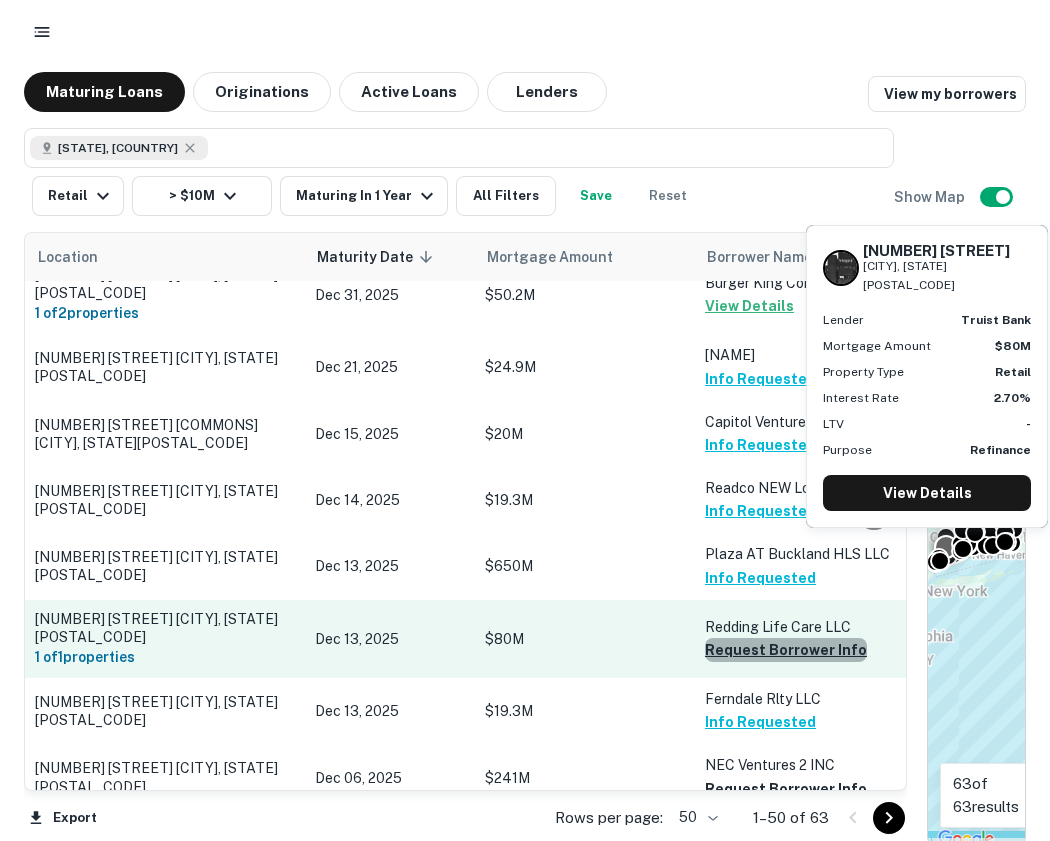 click on "Request Borrower Info" at bounding box center [786, 650] 